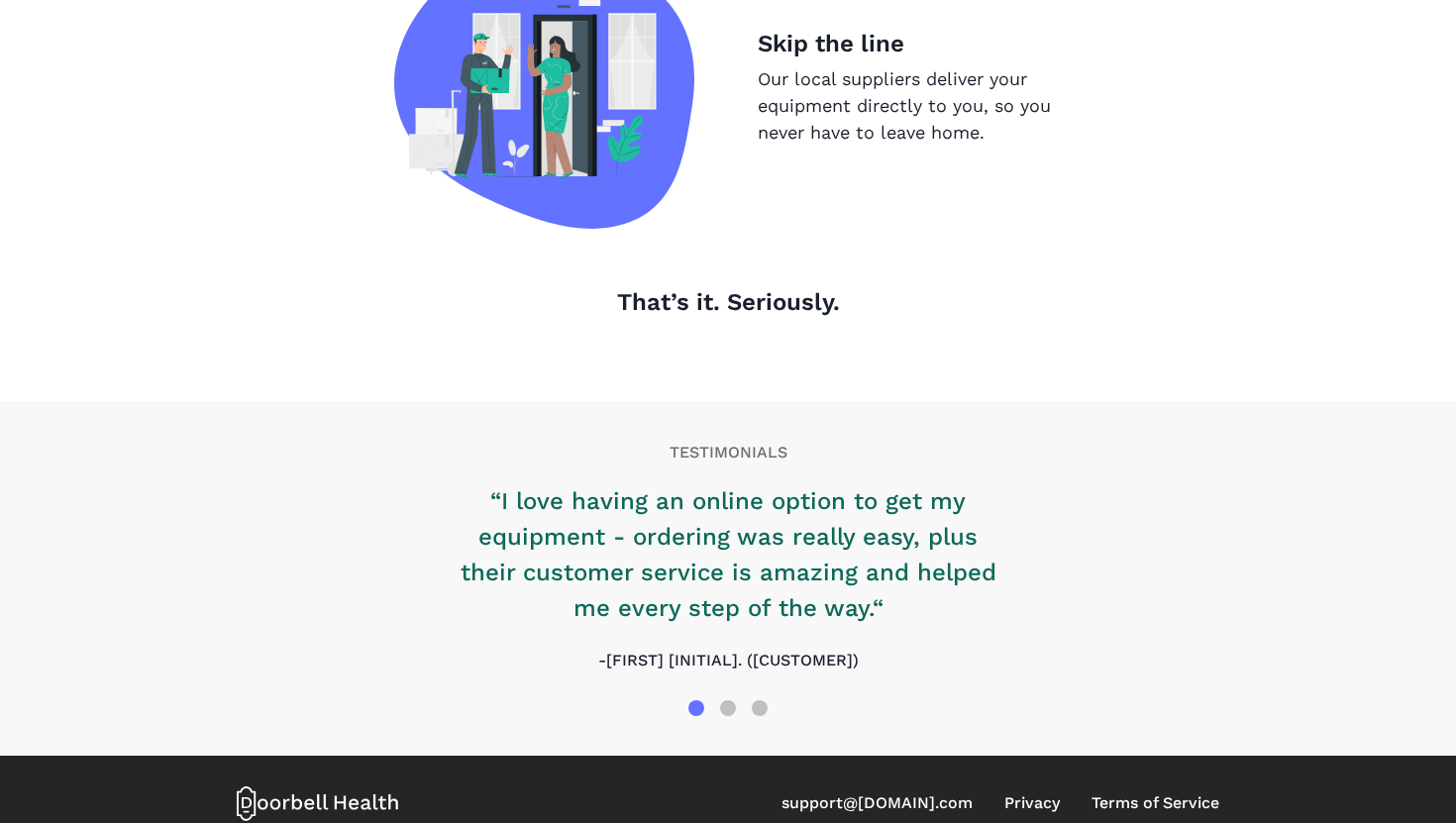 scroll, scrollTop: 2092, scrollLeft: 0, axis: vertical 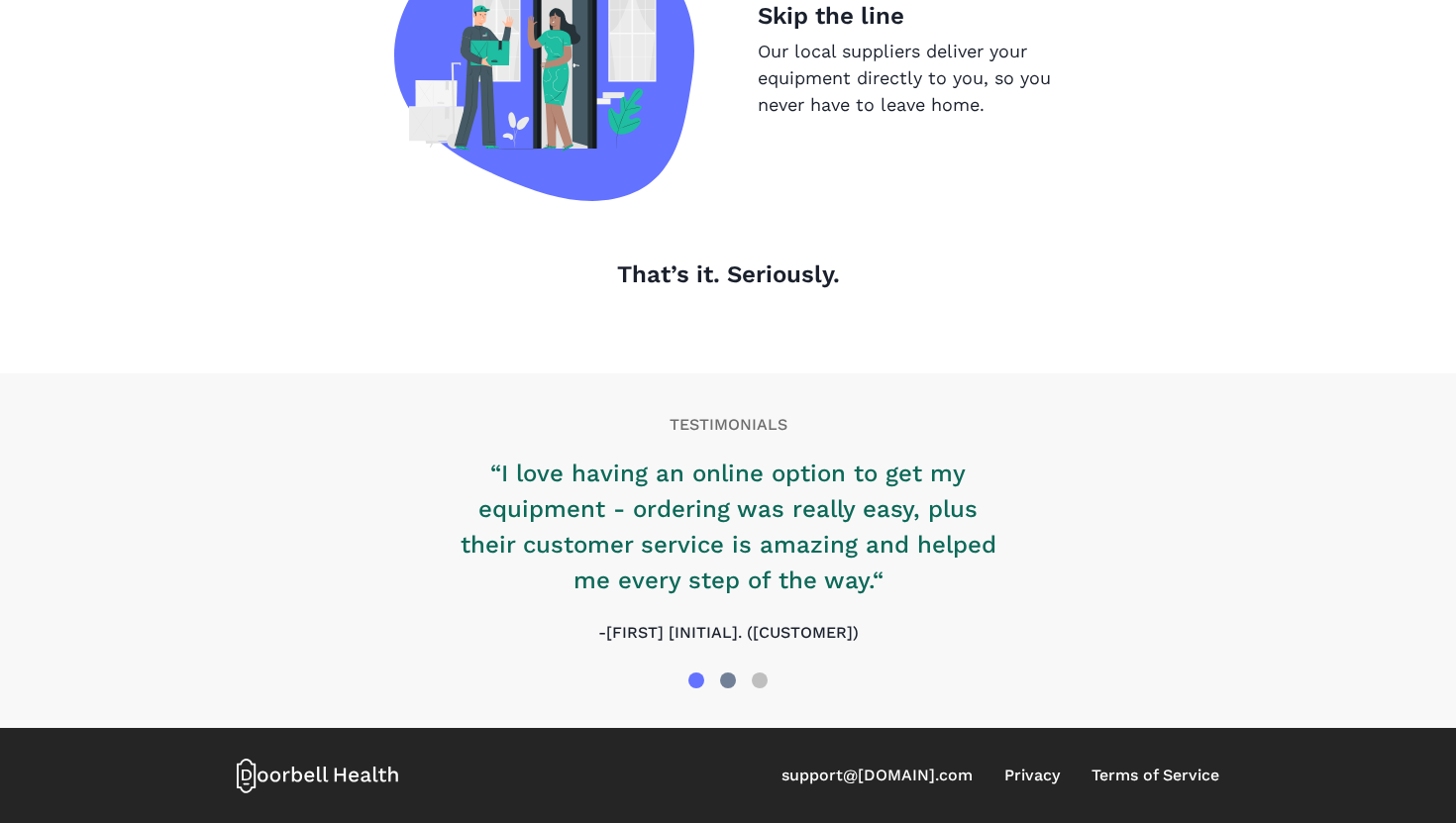 click at bounding box center (728, 680) 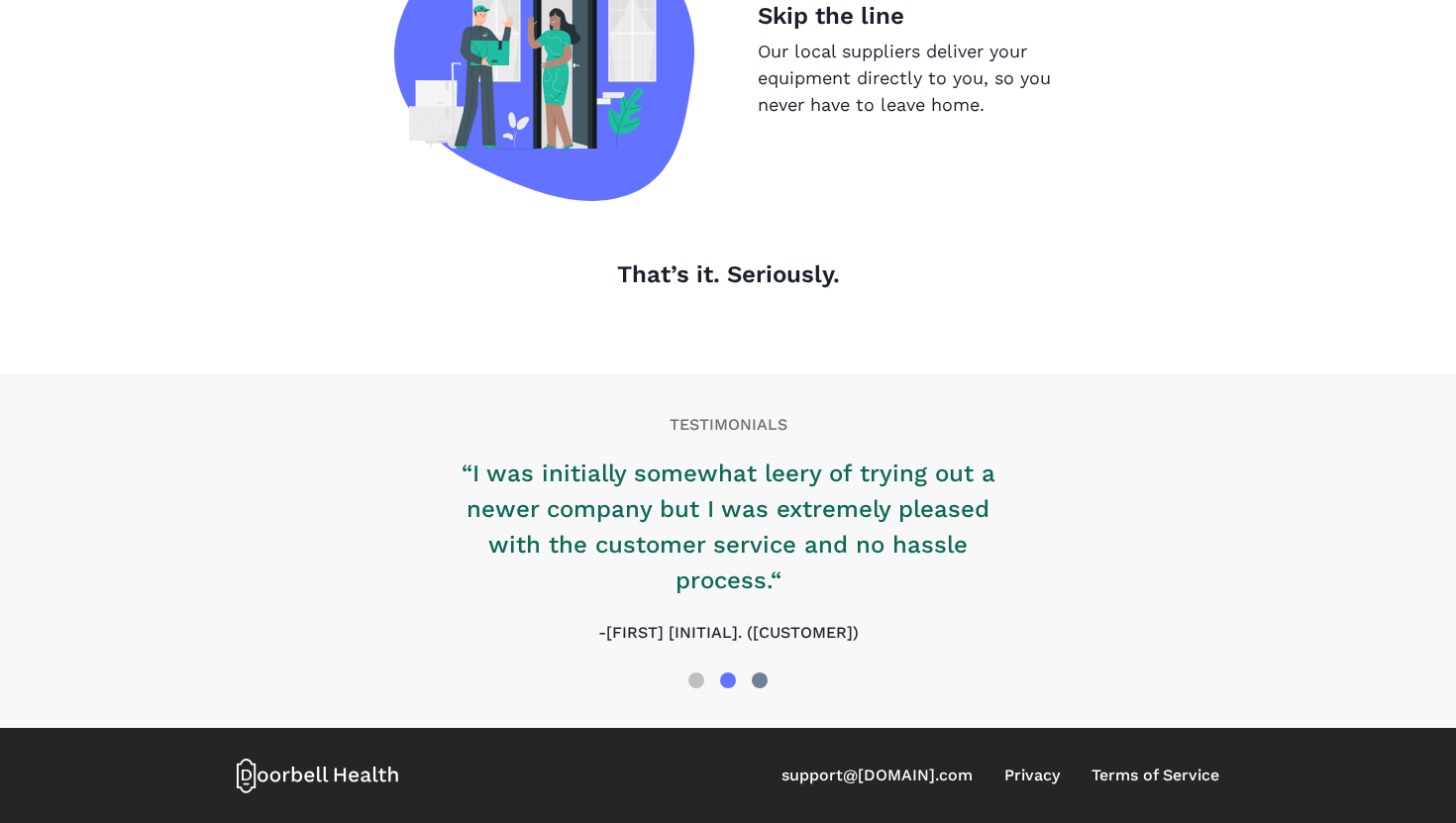 click at bounding box center (760, 680) 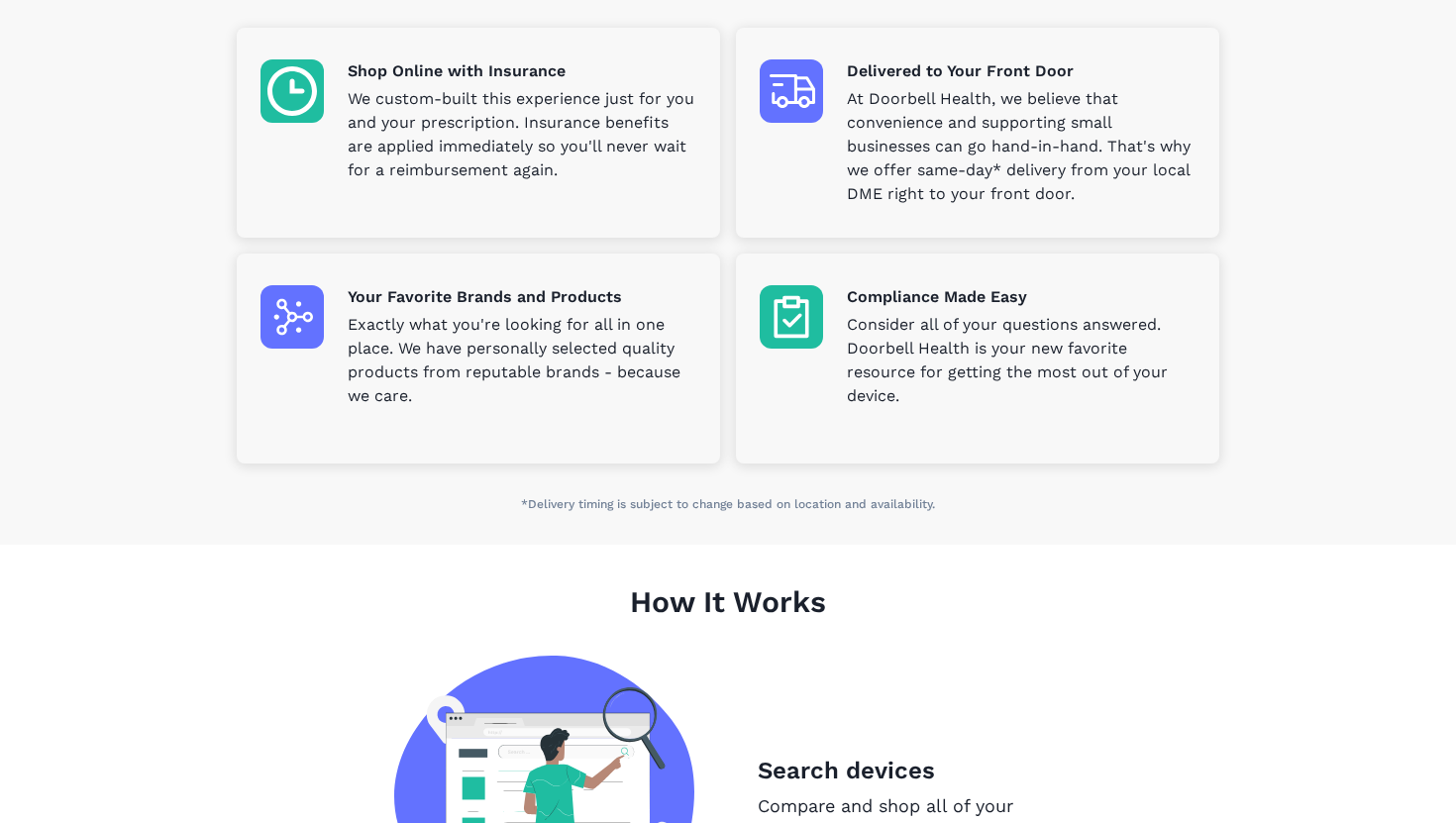 scroll, scrollTop: 0, scrollLeft: 0, axis: both 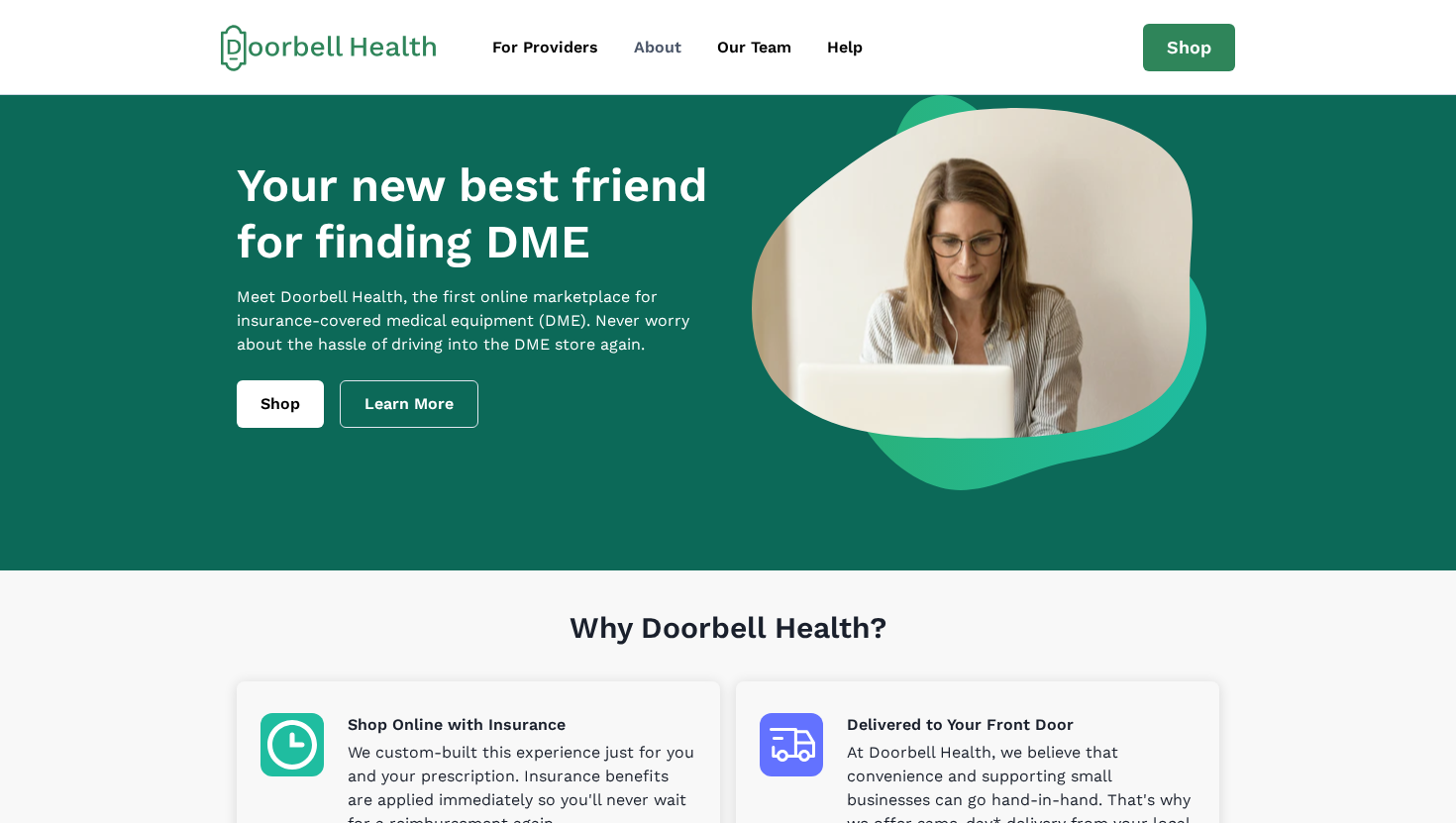click on "About" at bounding box center (658, 48) 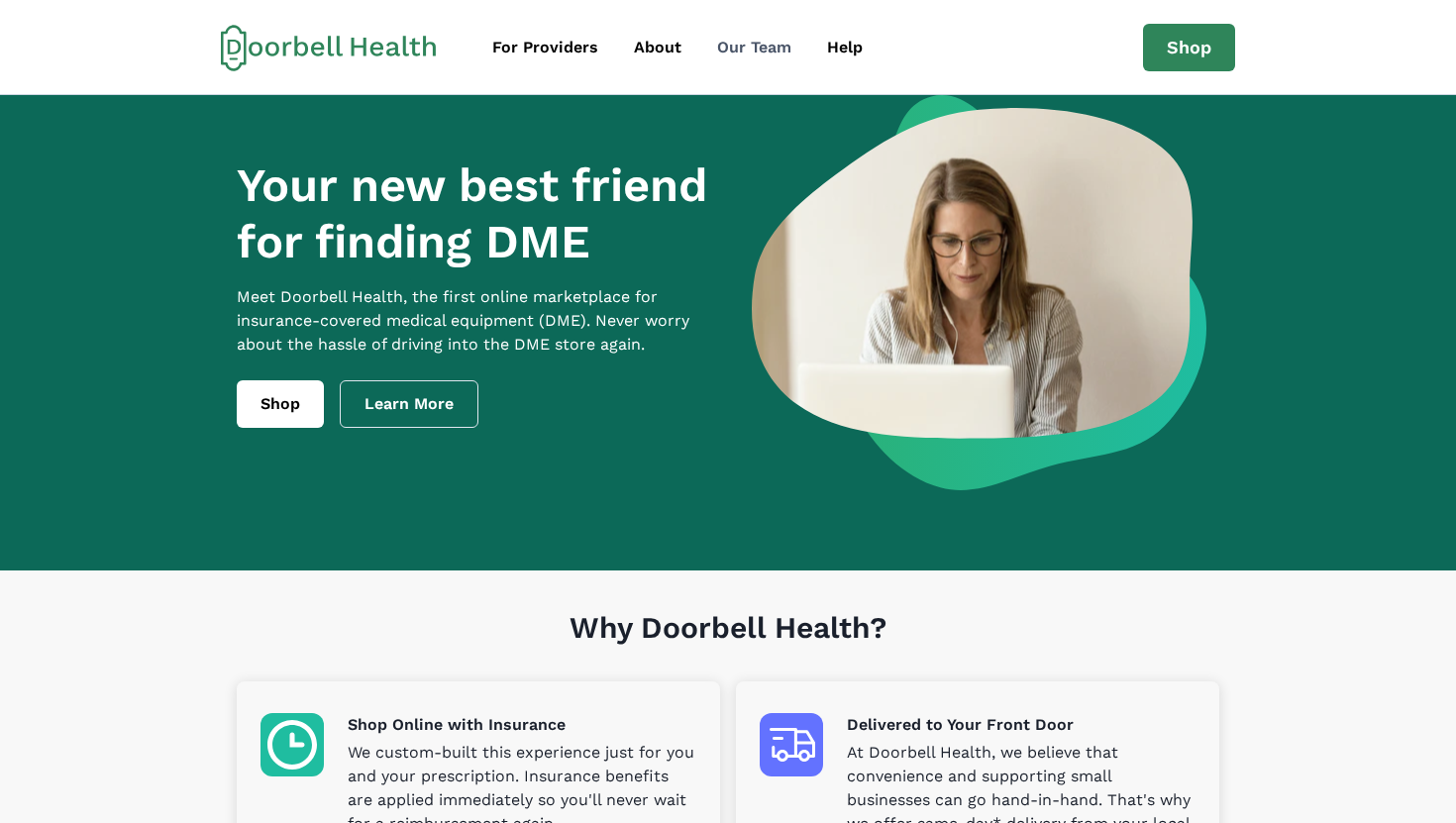 click on "Our Team" at bounding box center (754, 48) 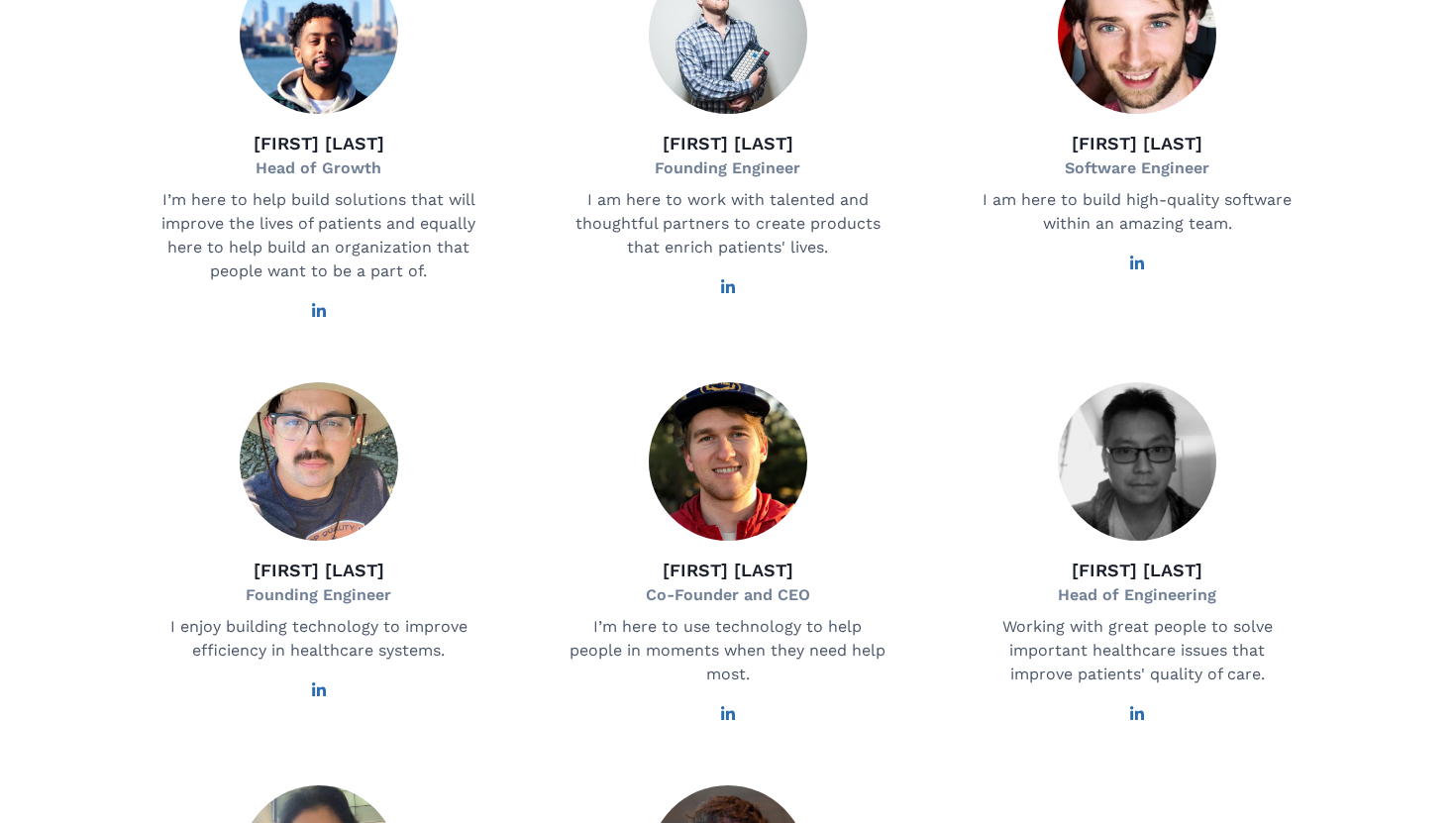 scroll, scrollTop: 0, scrollLeft: 0, axis: both 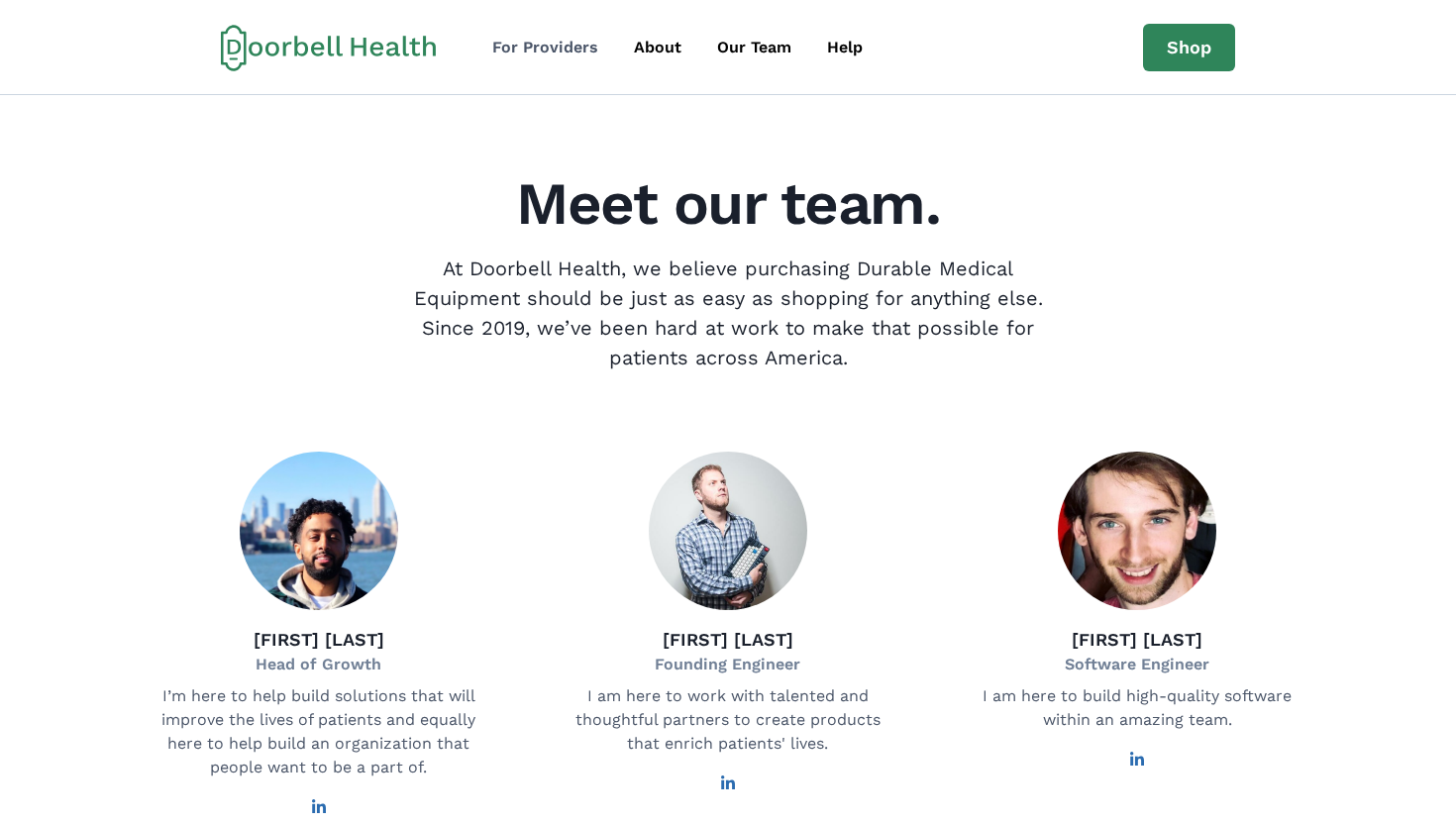 click on "For Providers" at bounding box center [545, 48] 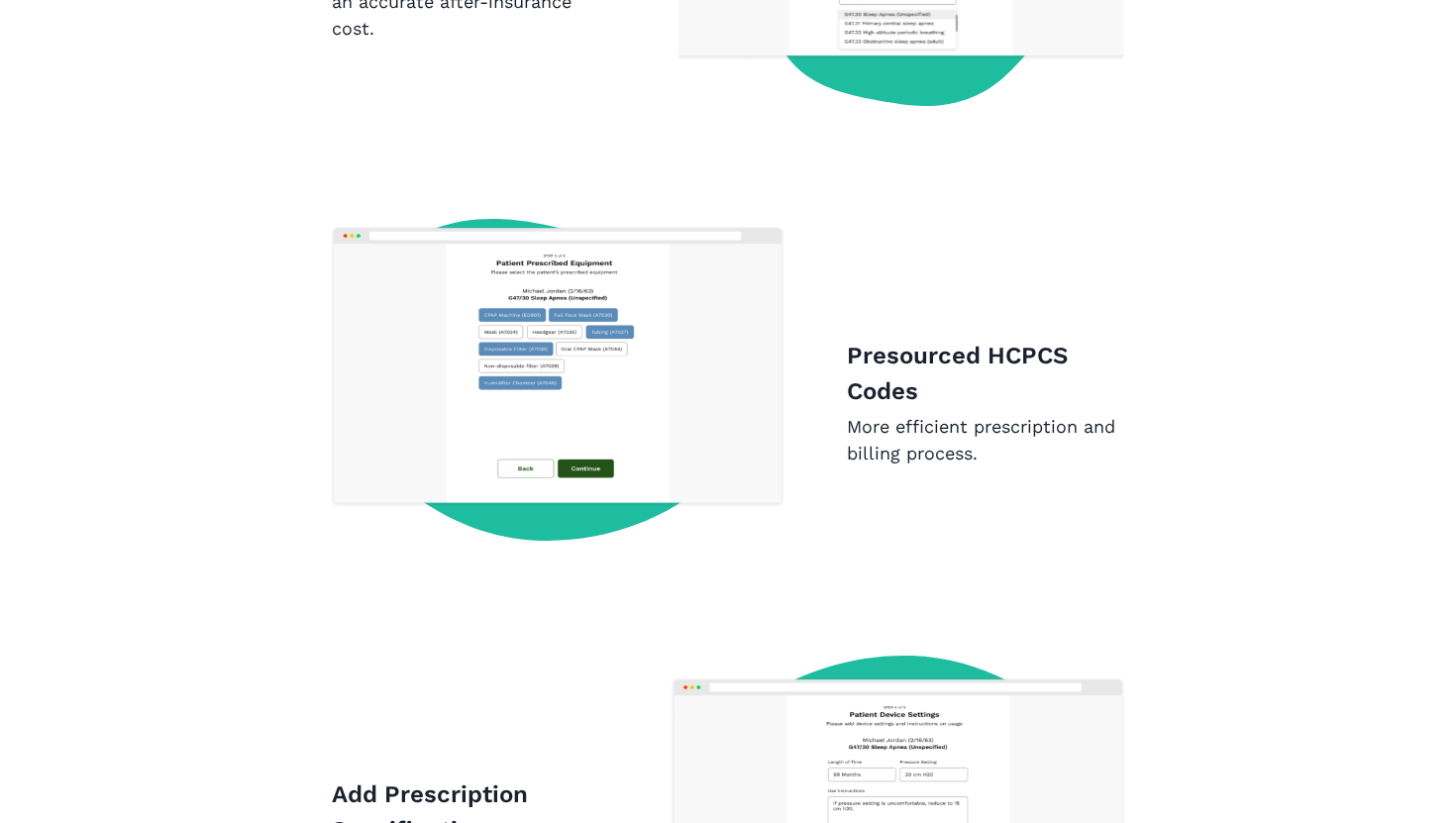 scroll, scrollTop: 1895, scrollLeft: 0, axis: vertical 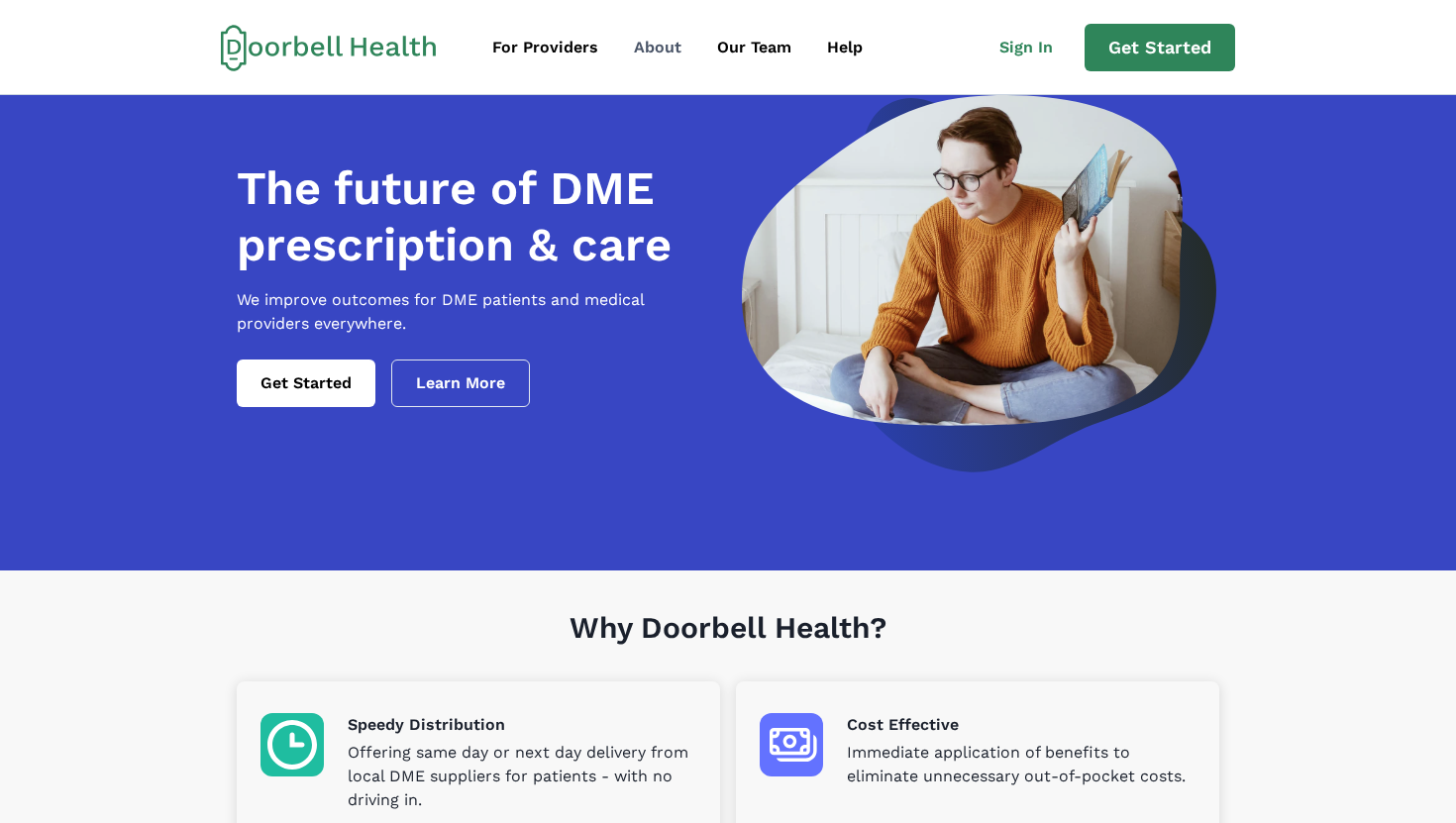 click on "About" at bounding box center [658, 48] 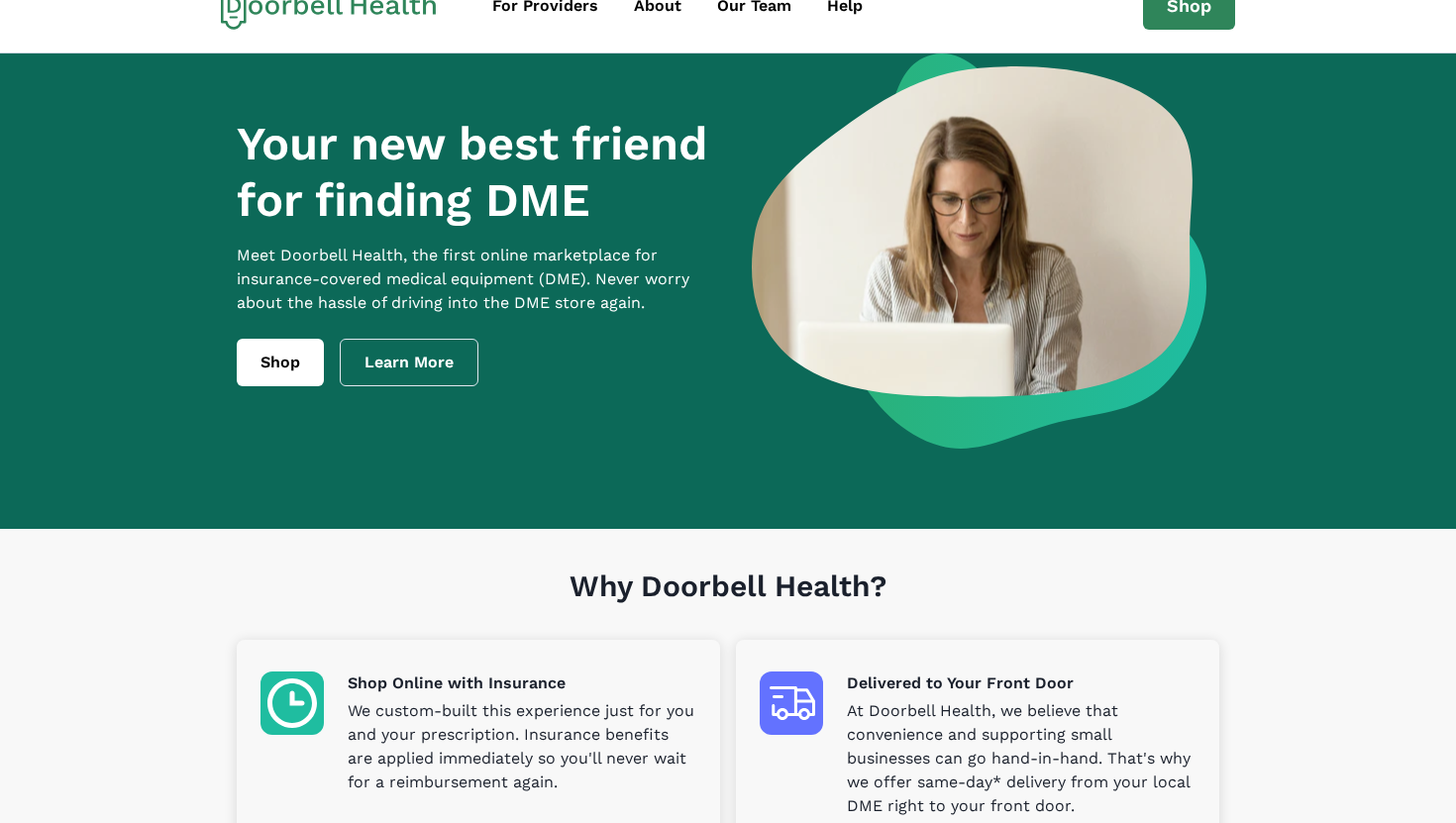 scroll, scrollTop: 0, scrollLeft: 0, axis: both 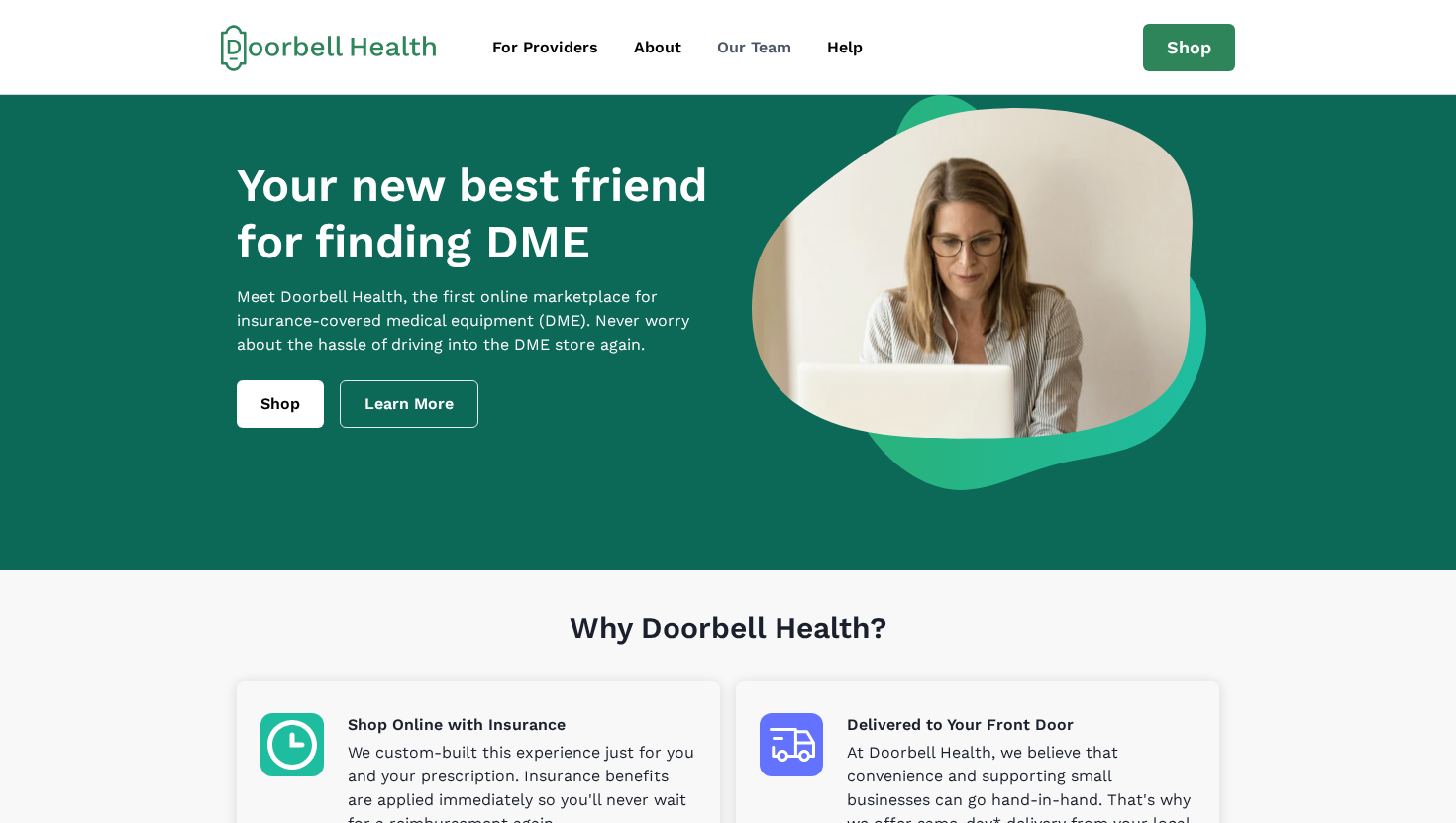 click on "Our Team" at bounding box center (754, 48) 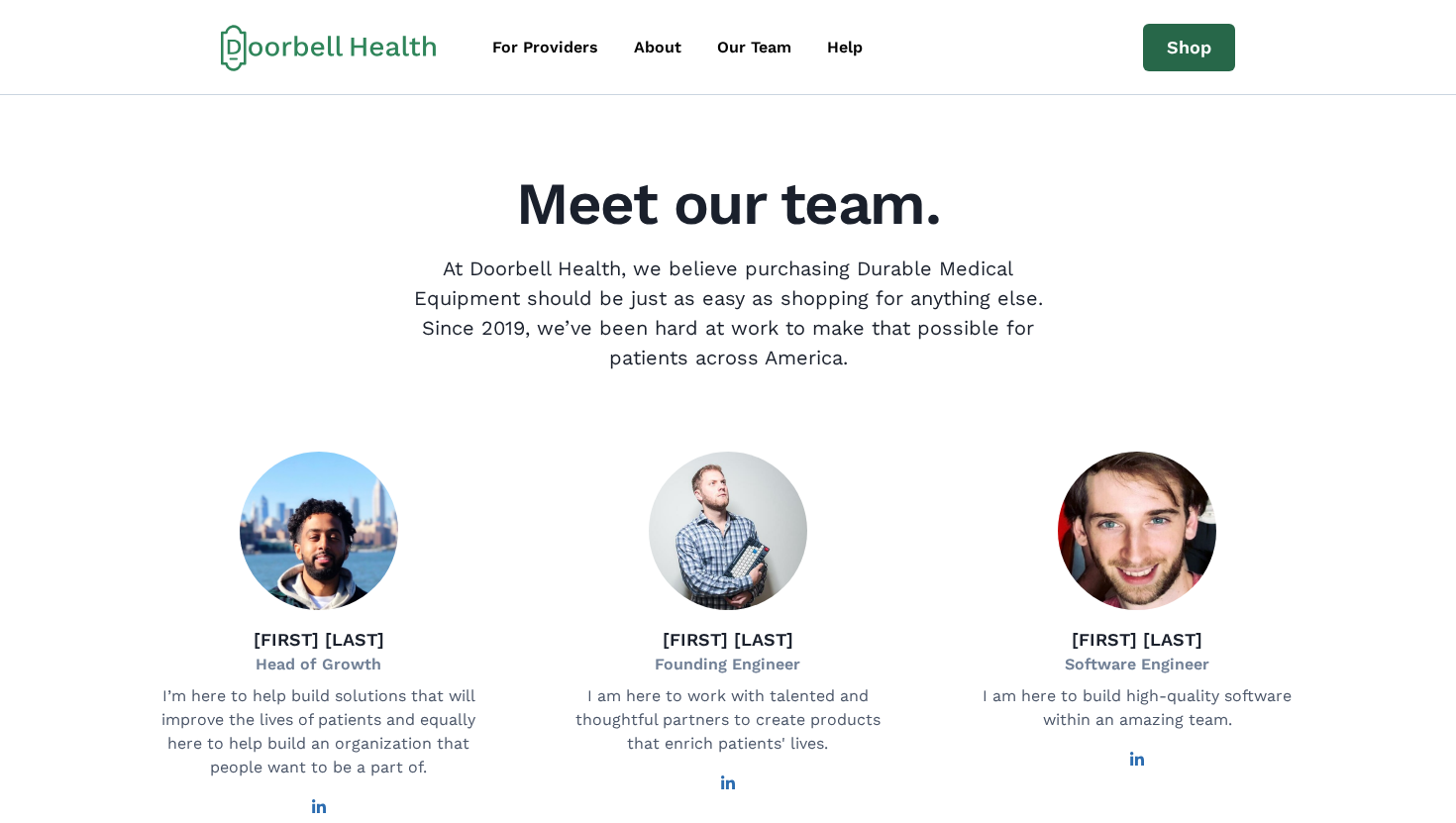 click on "Shop" at bounding box center [1189, 48] 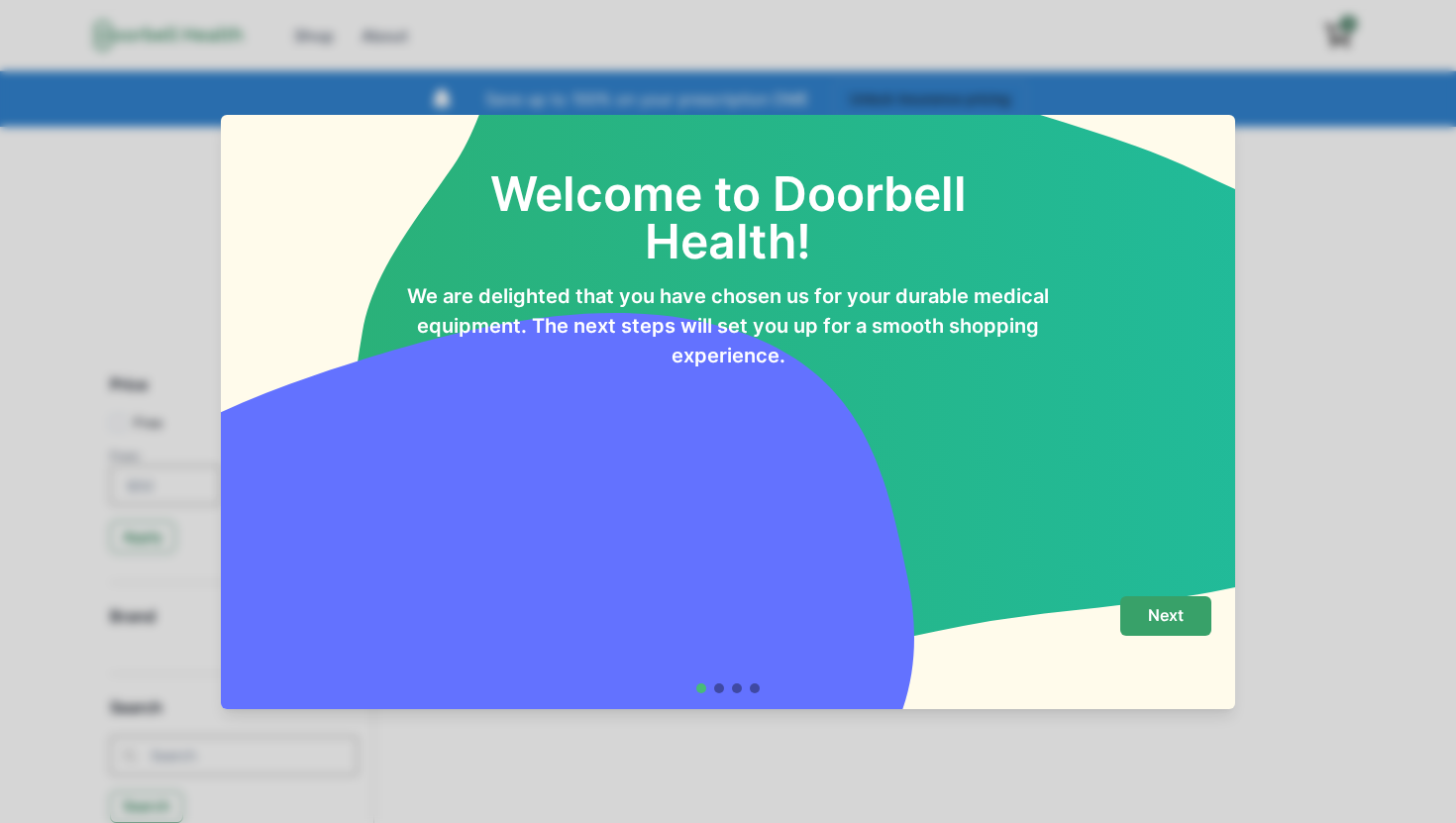 click on "Next" at bounding box center [1166, 615] 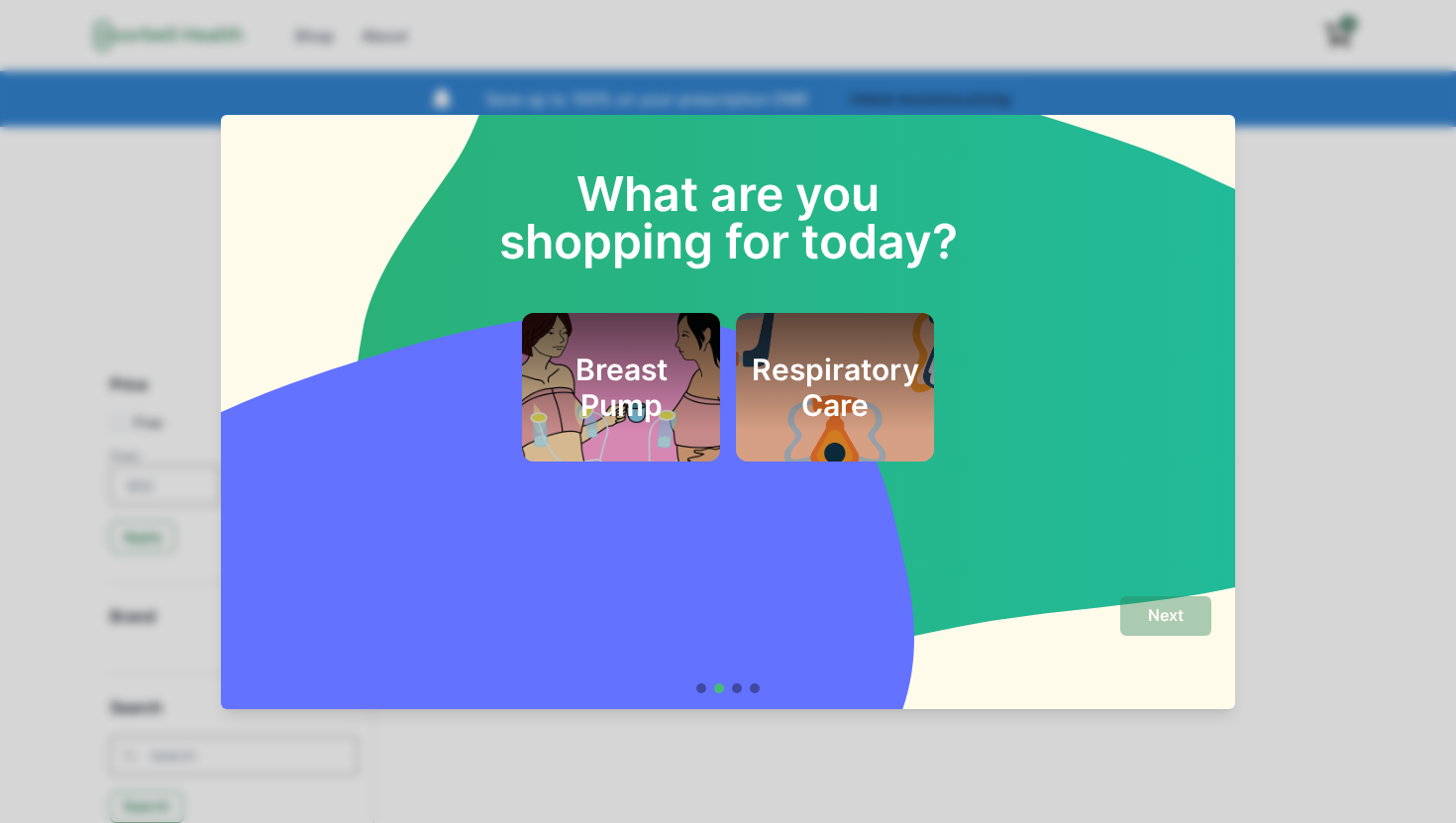 click on "Breast Pump" at bounding box center (621, 387) 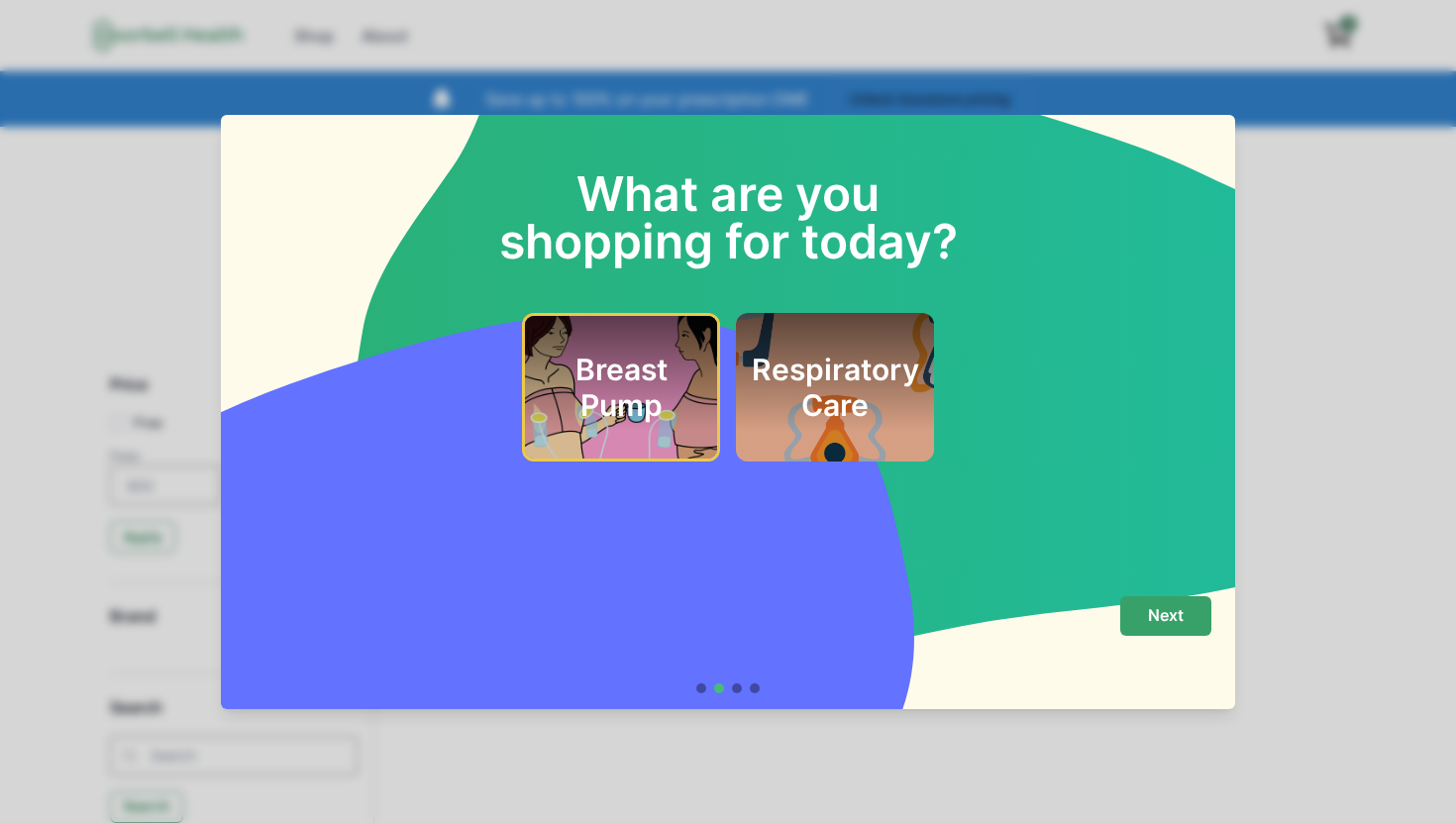 click on "Next" at bounding box center (1166, 615) 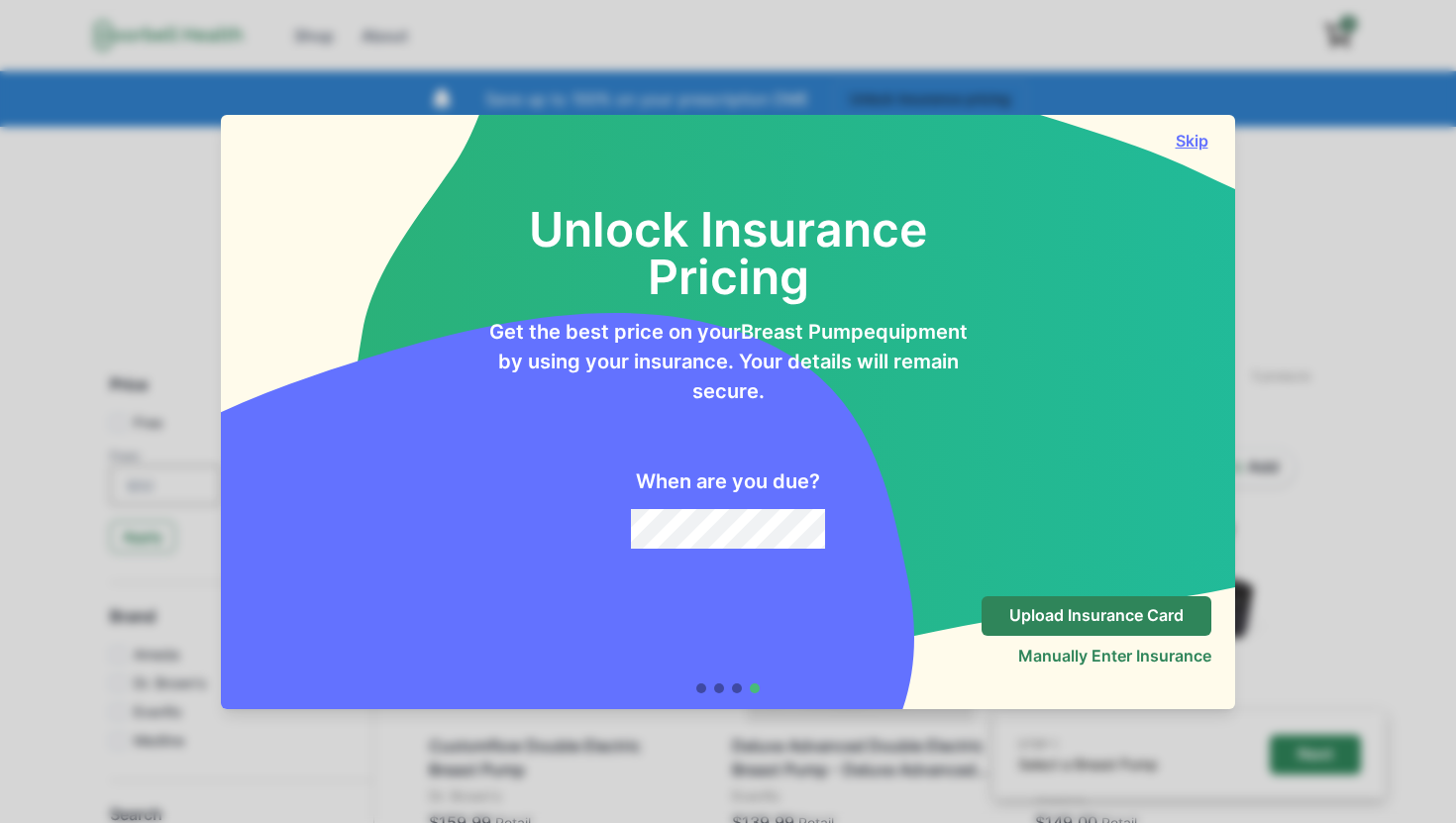 click on "Skip" at bounding box center [1192, 141] 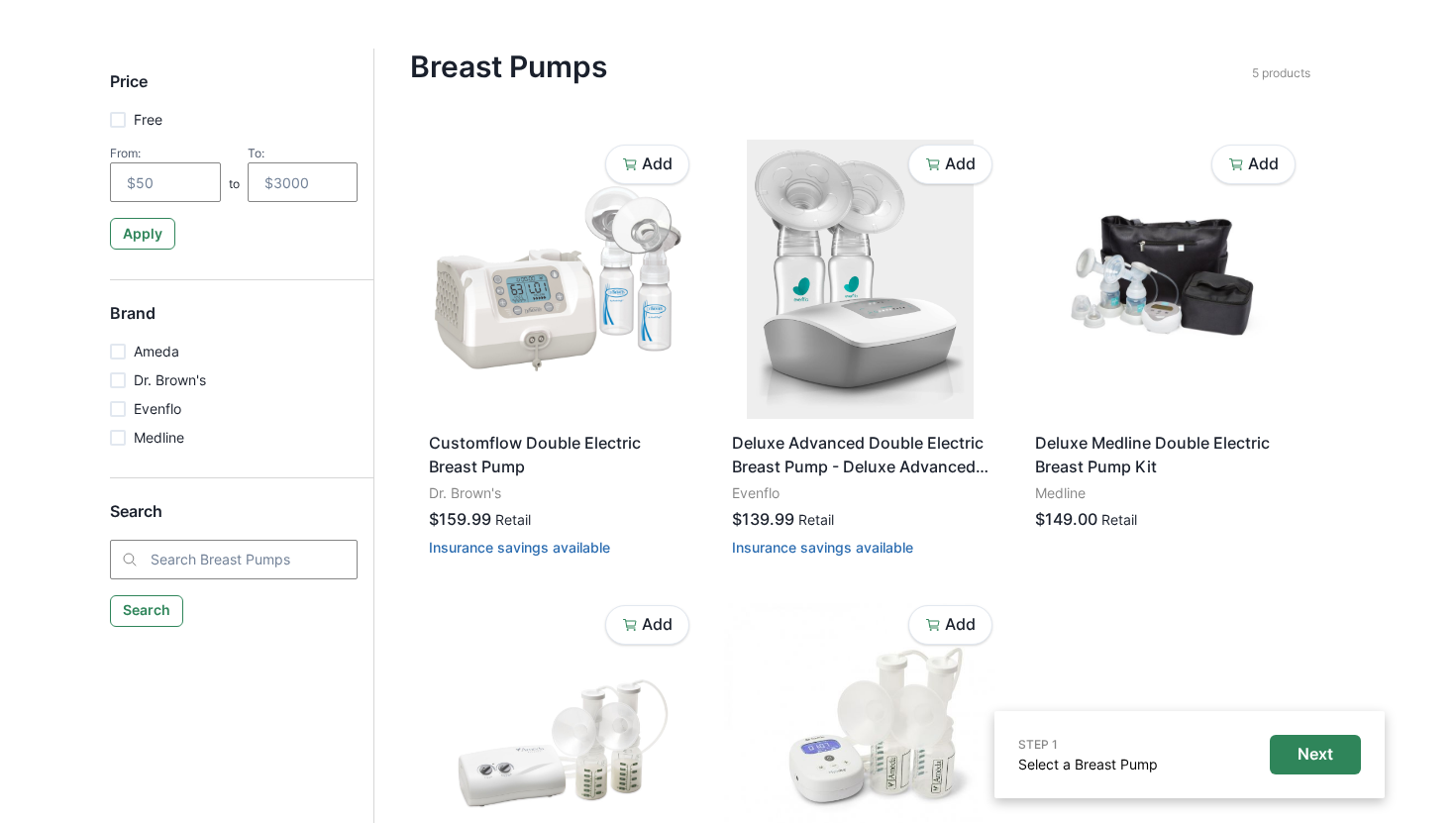 scroll, scrollTop: 660, scrollLeft: 0, axis: vertical 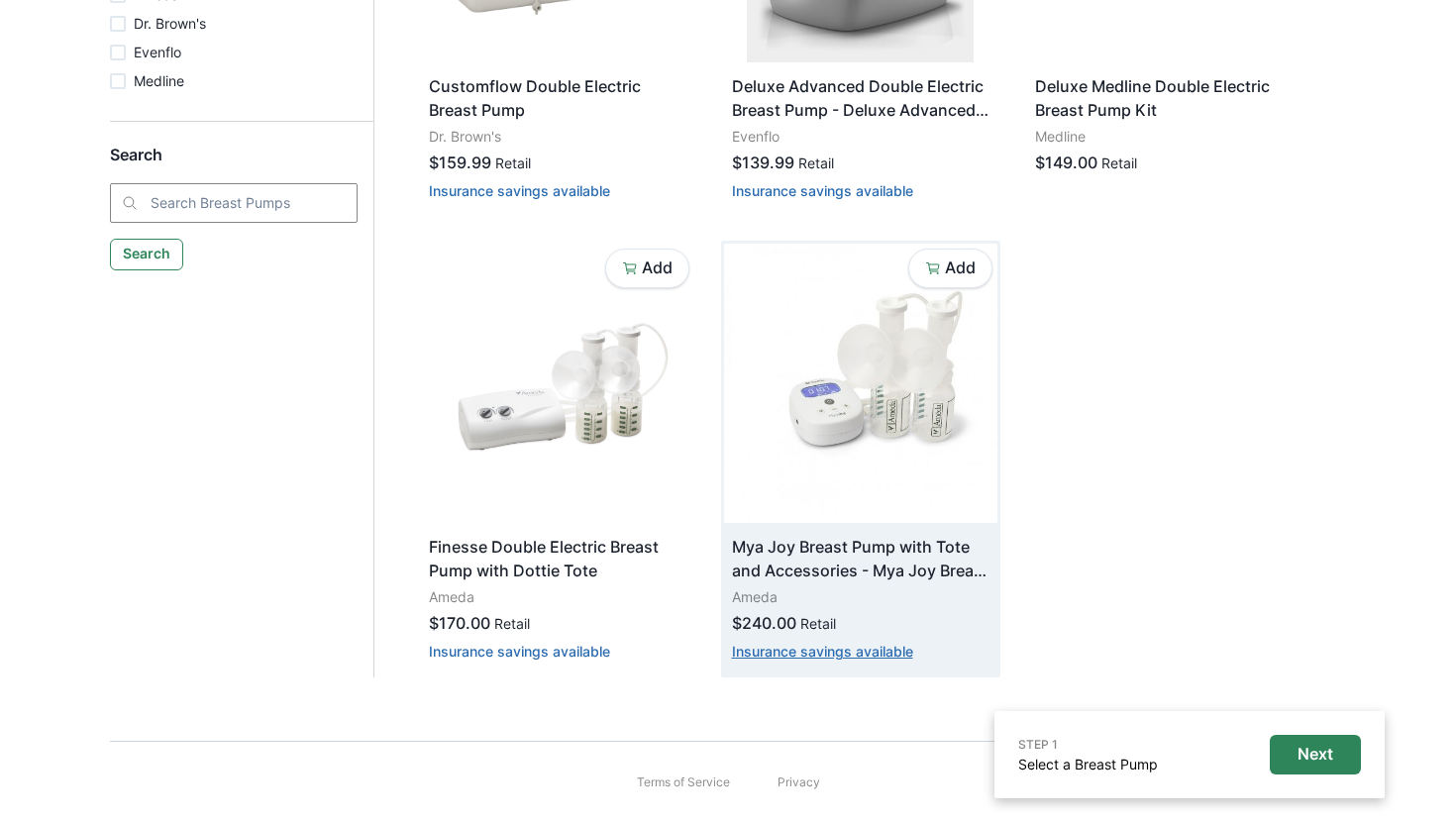 click on "Insurance savings available" at bounding box center (822, 651) 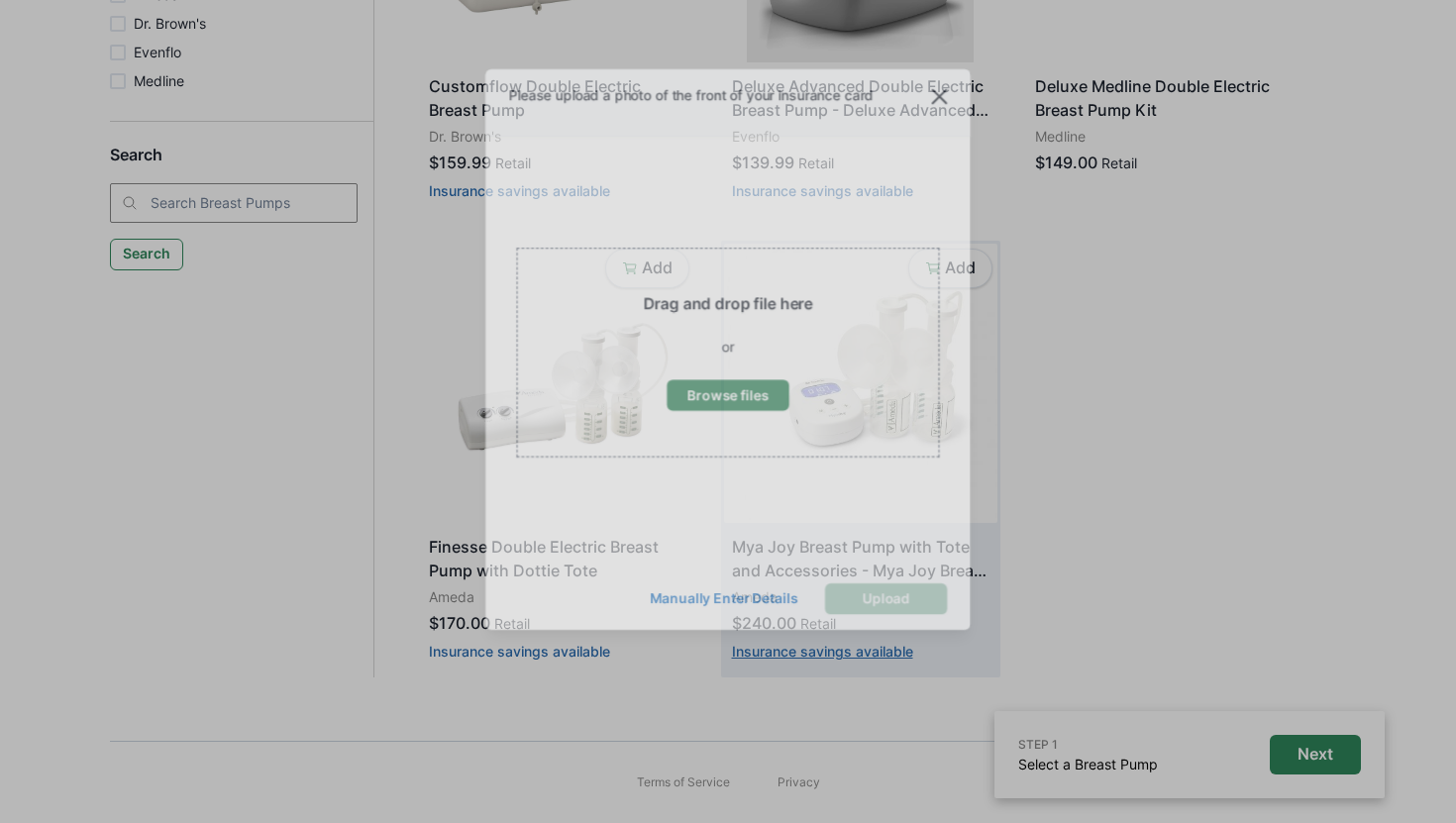 scroll, scrollTop: 604, scrollLeft: 0, axis: vertical 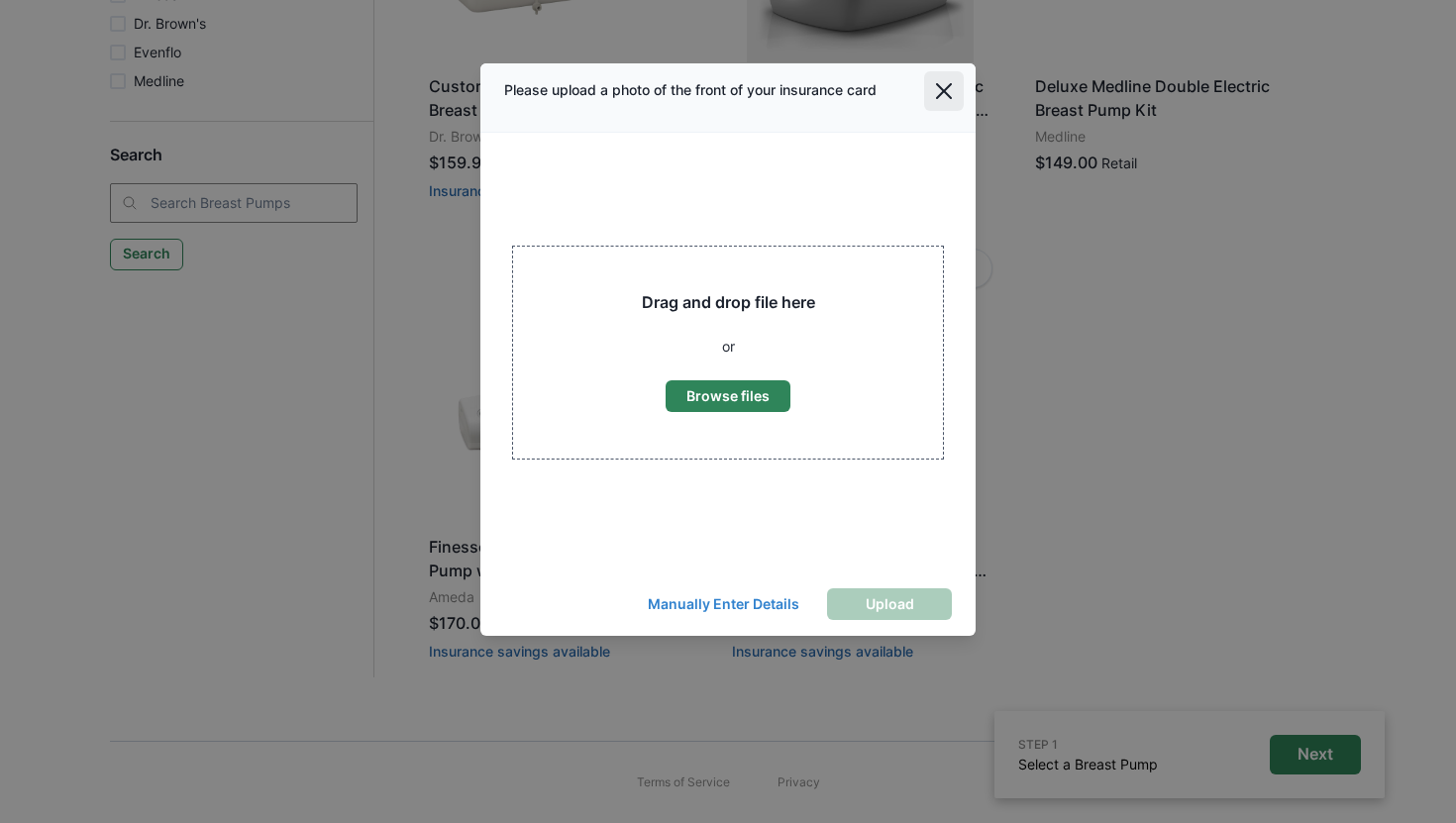 click at bounding box center (944, 91) 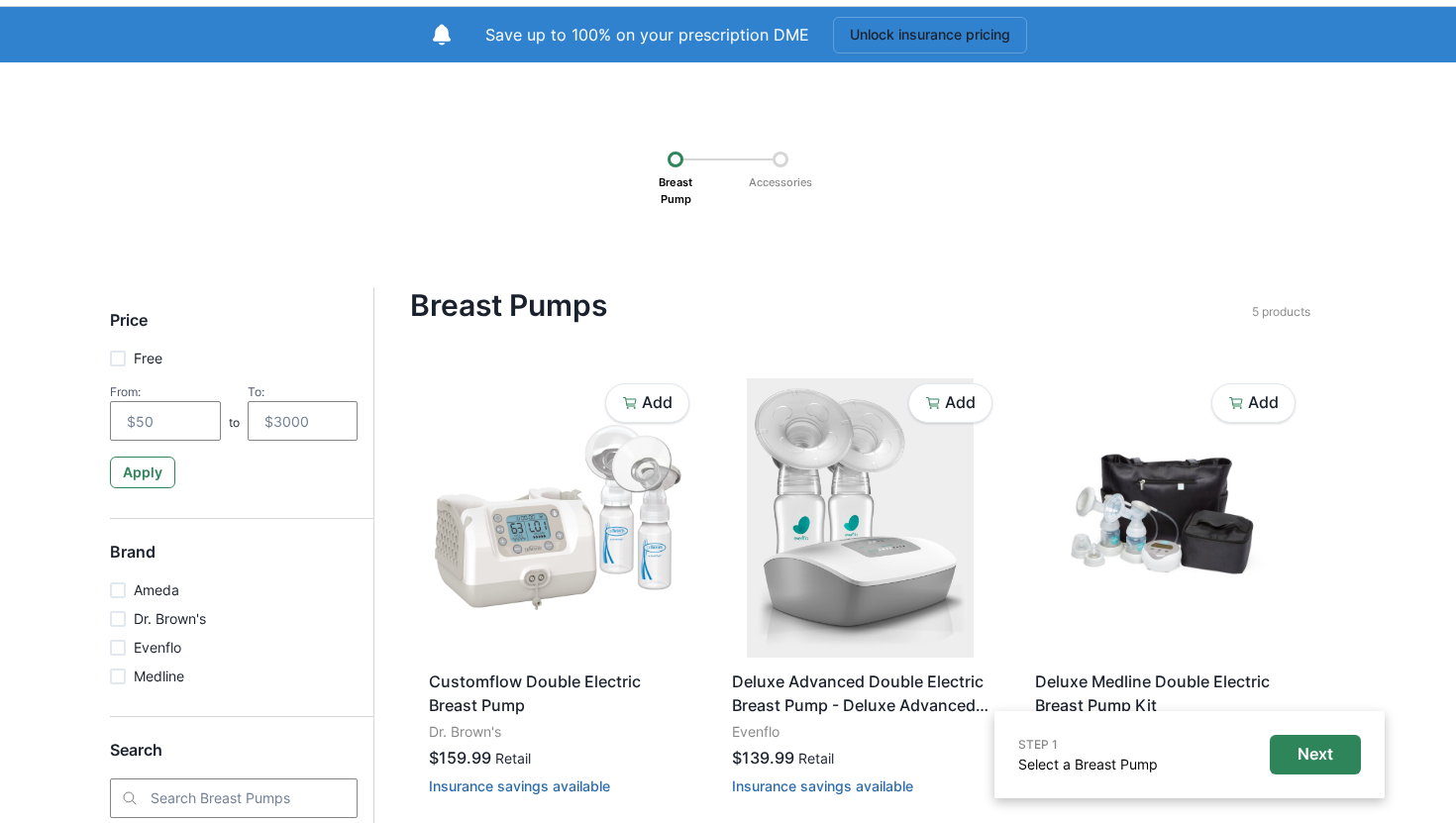scroll, scrollTop: 257, scrollLeft: 0, axis: vertical 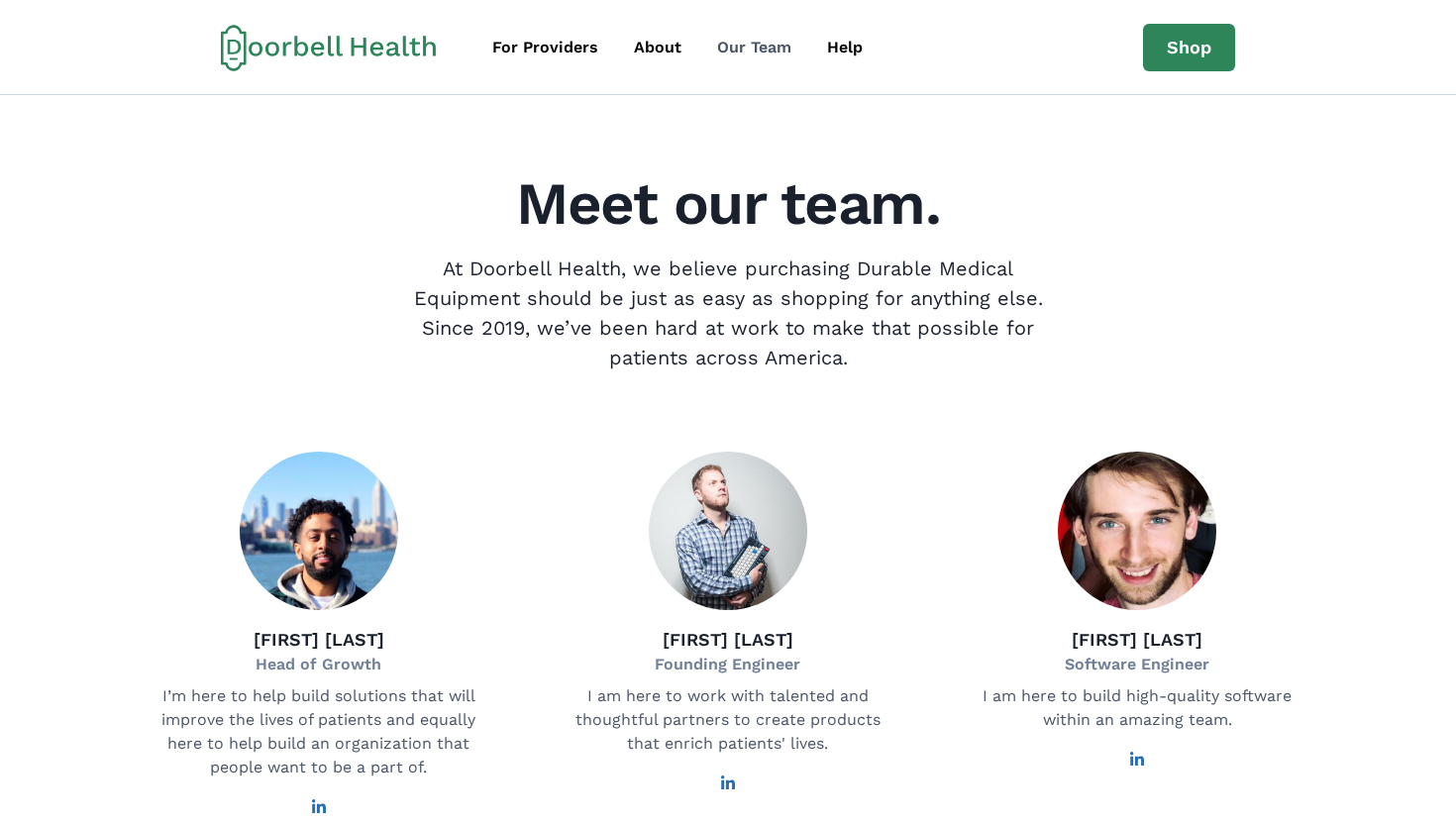 click on "Our Team" at bounding box center (754, 48) 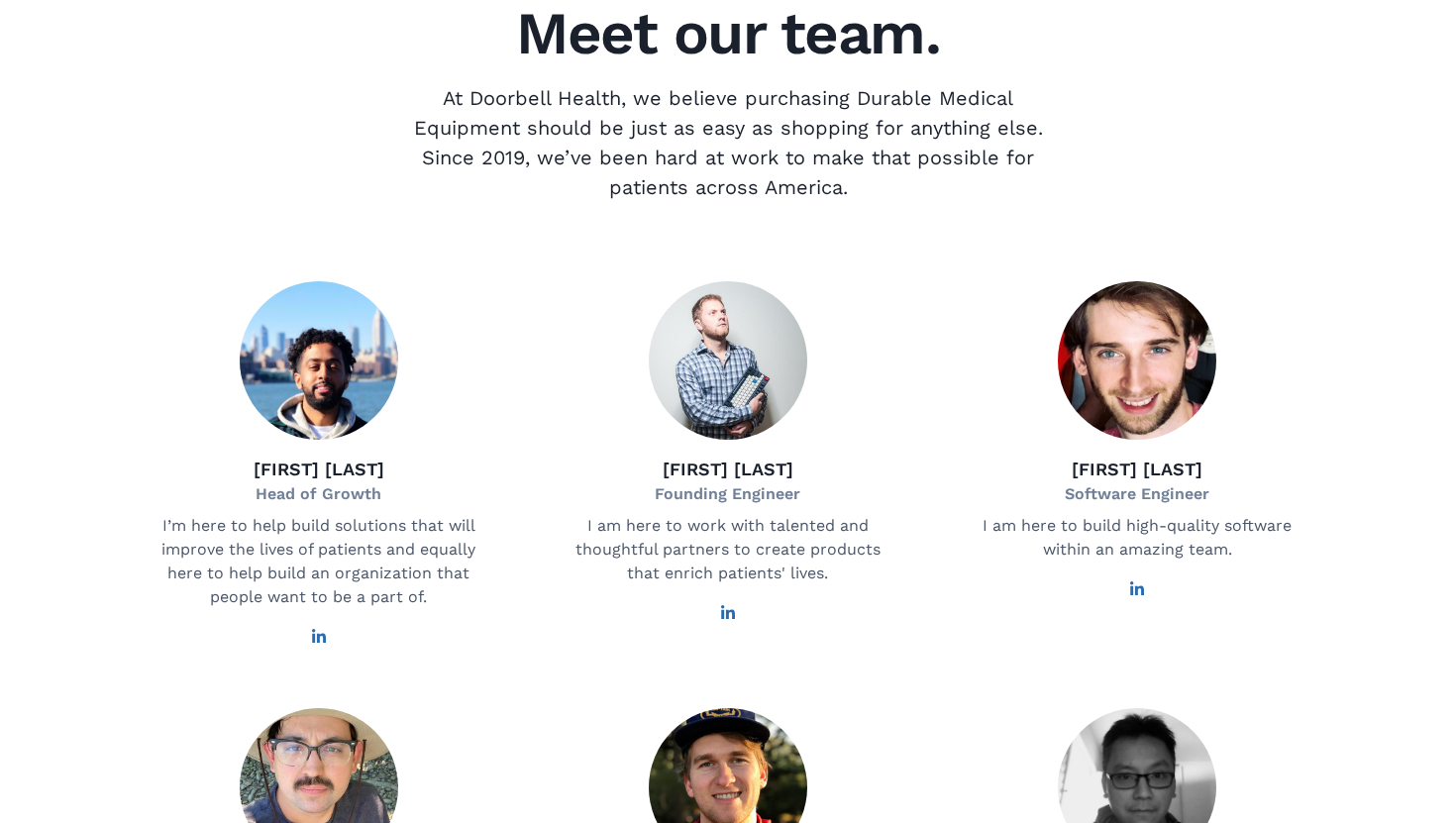 scroll, scrollTop: 0, scrollLeft: 0, axis: both 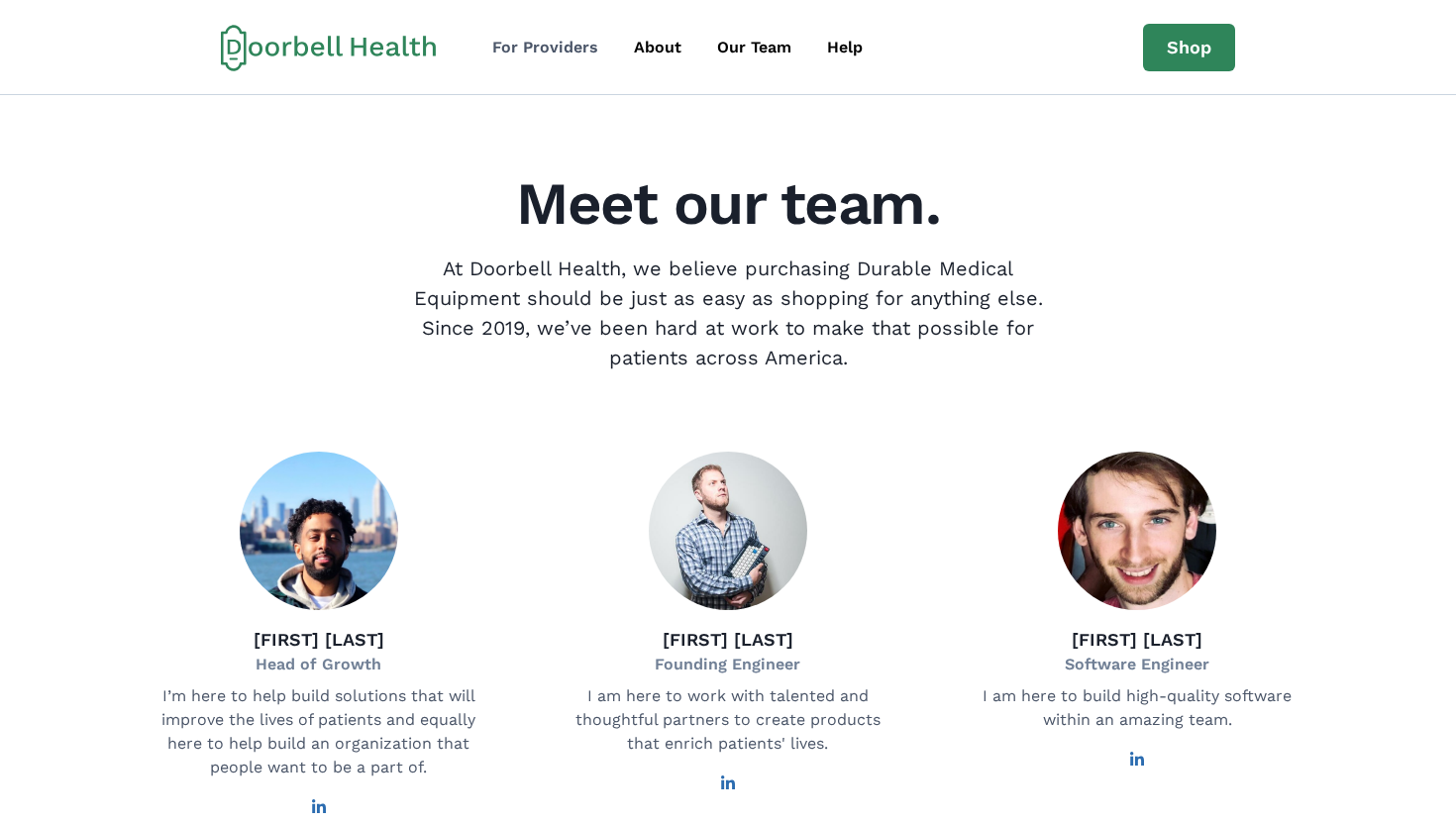 click on "For Providers" at bounding box center (545, 48) 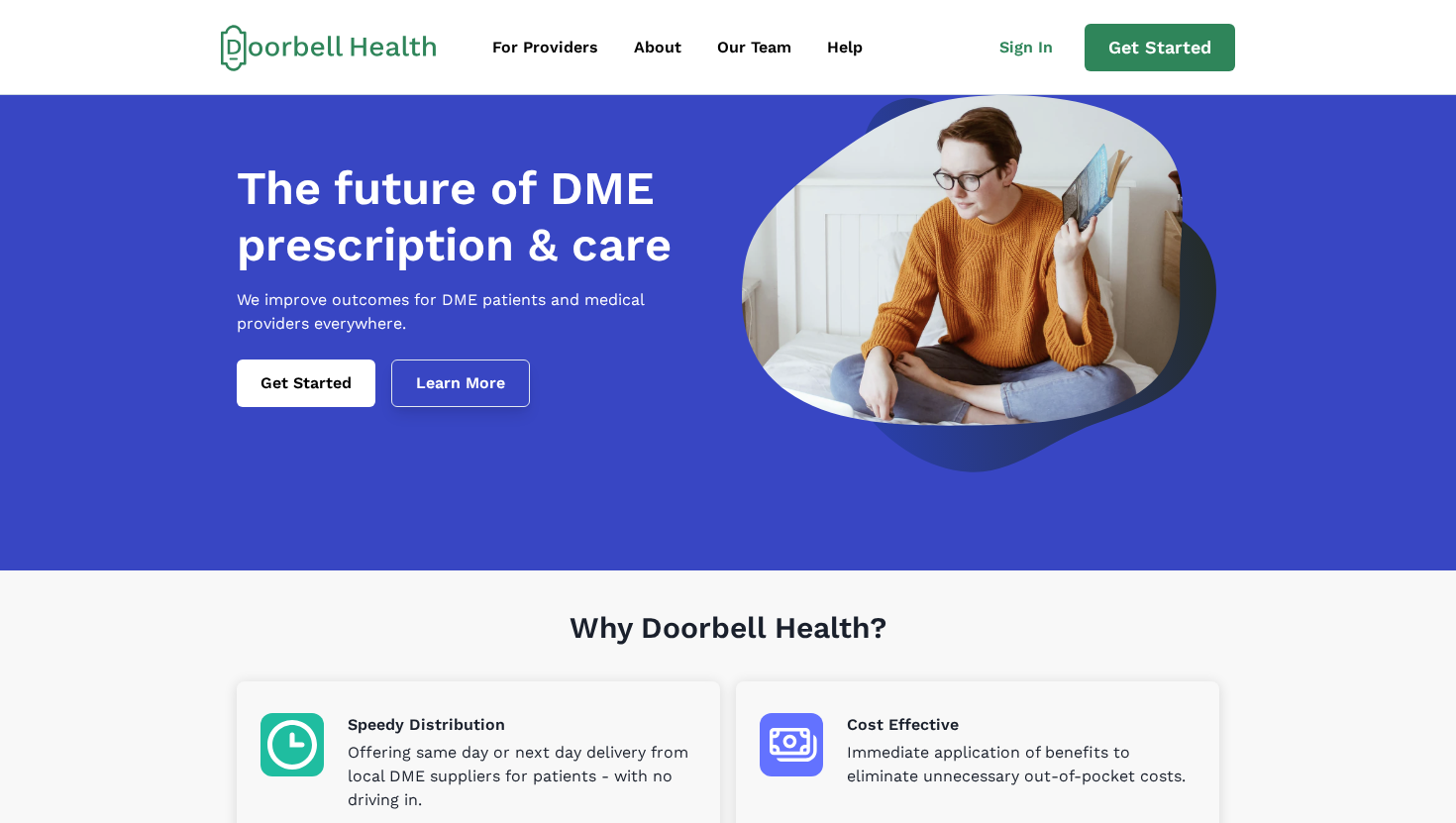 click on "Learn More" at bounding box center (461, 383) 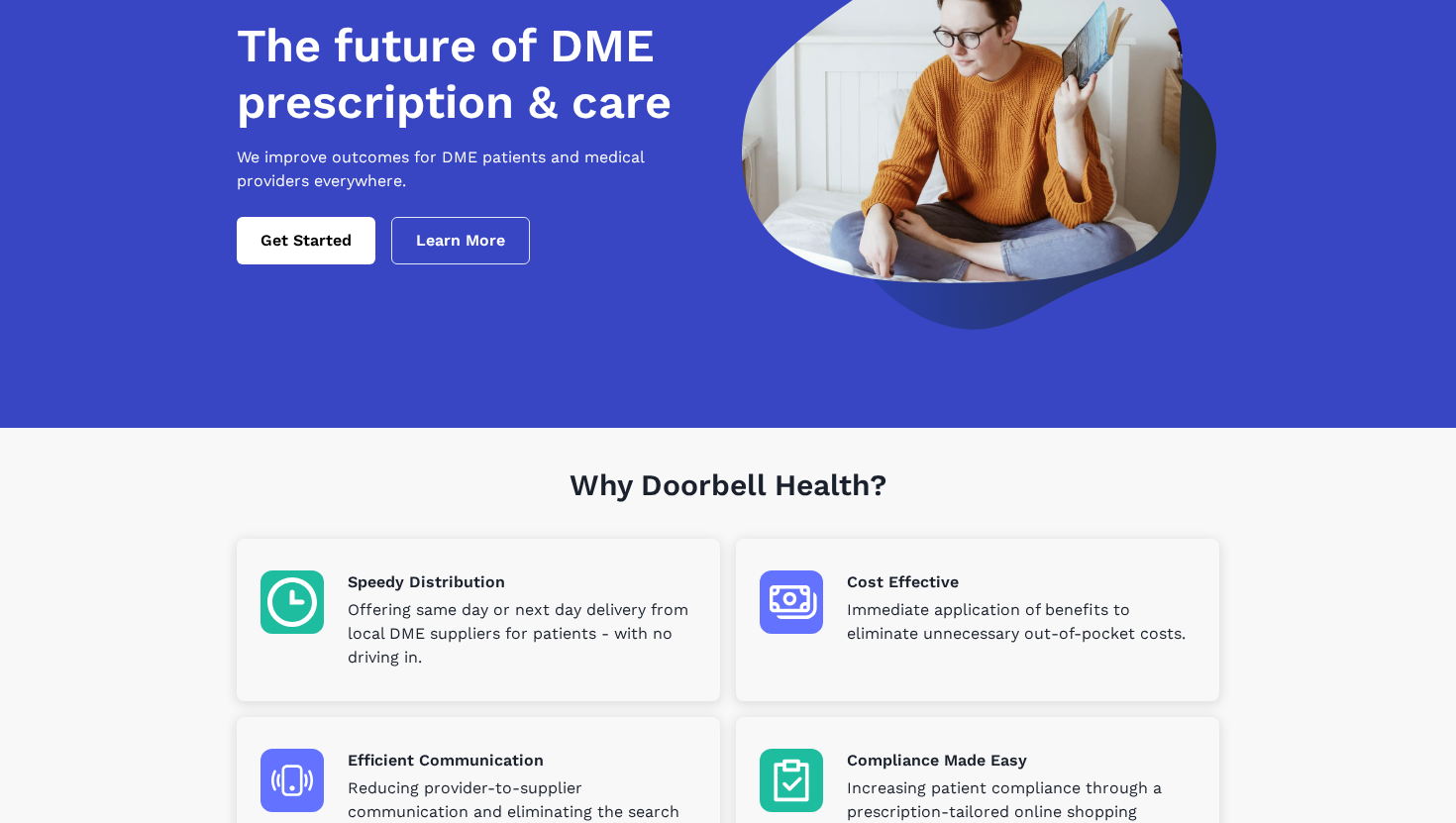scroll, scrollTop: 0, scrollLeft: 0, axis: both 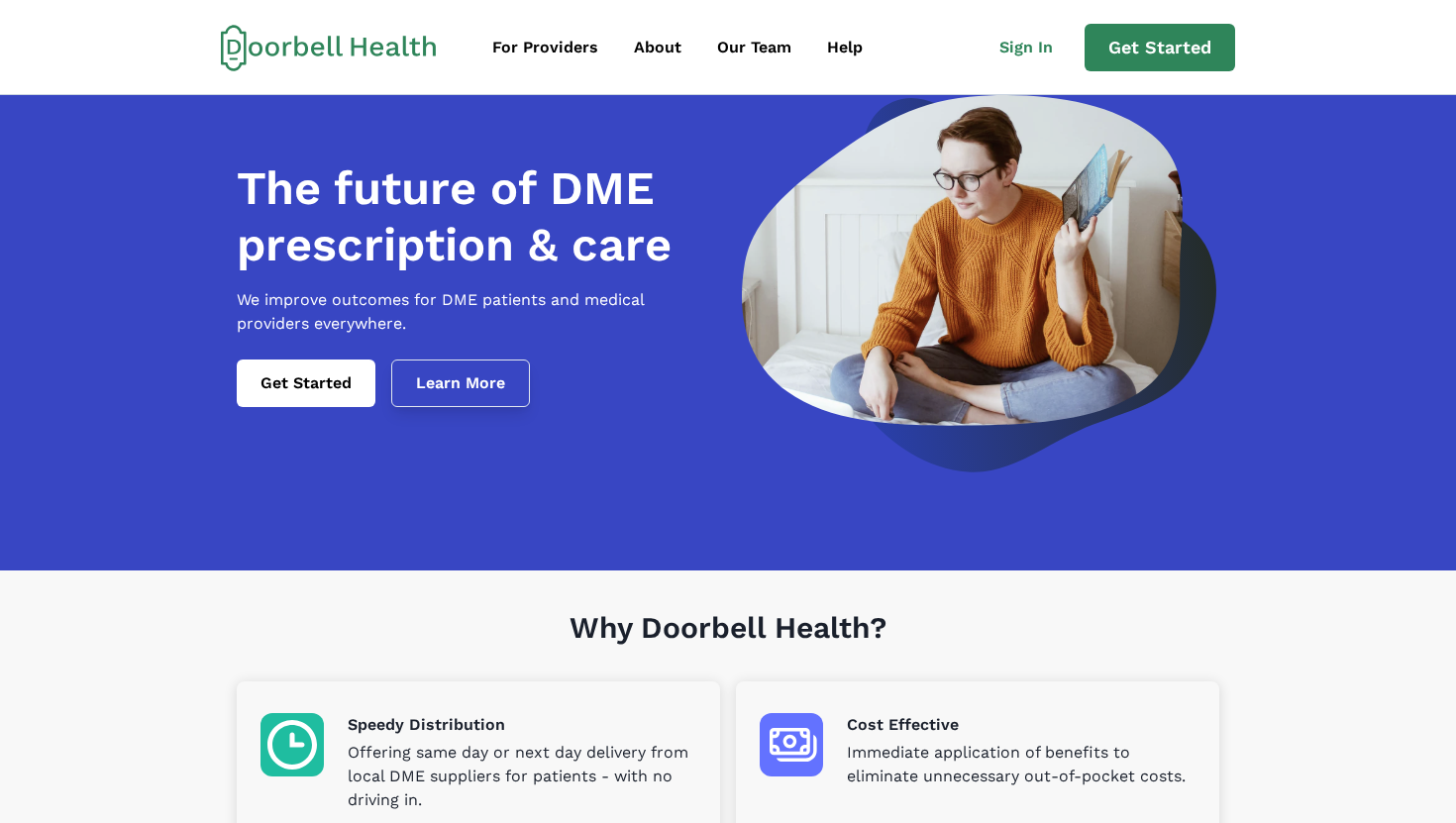 click on "Learn More" at bounding box center (461, 383) 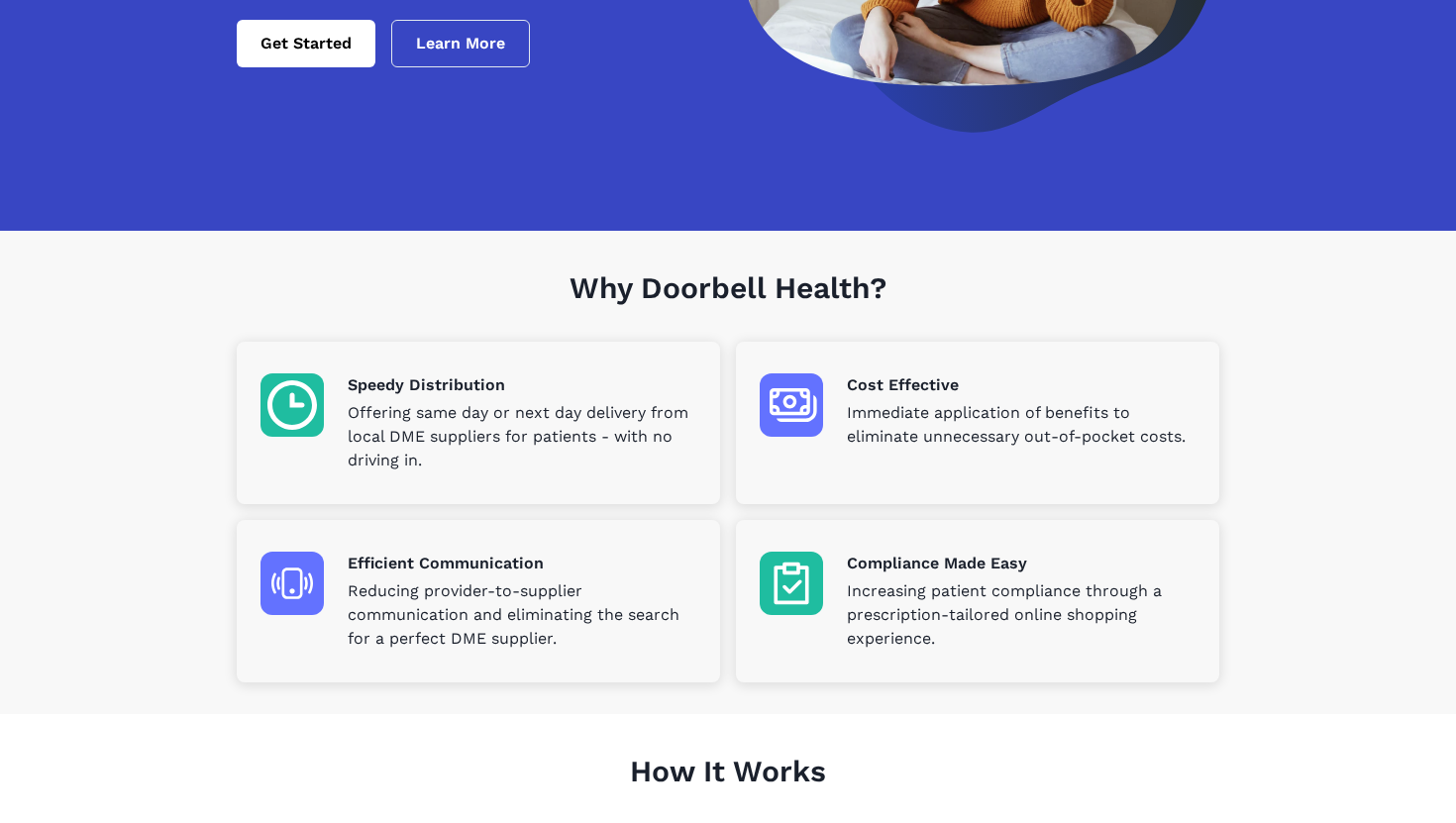 scroll, scrollTop: 0, scrollLeft: 0, axis: both 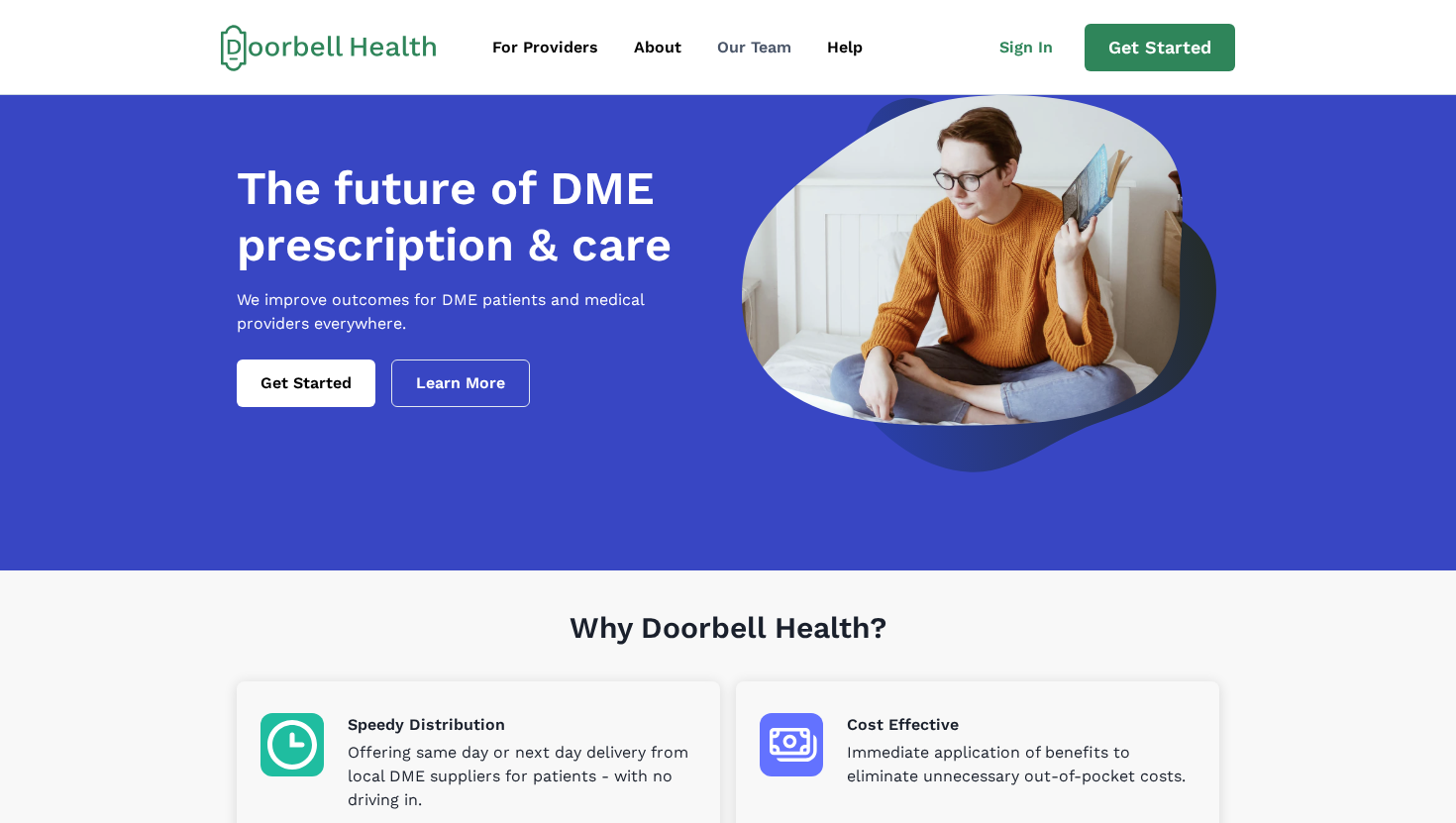 click on "Our Team" at bounding box center [754, 48] 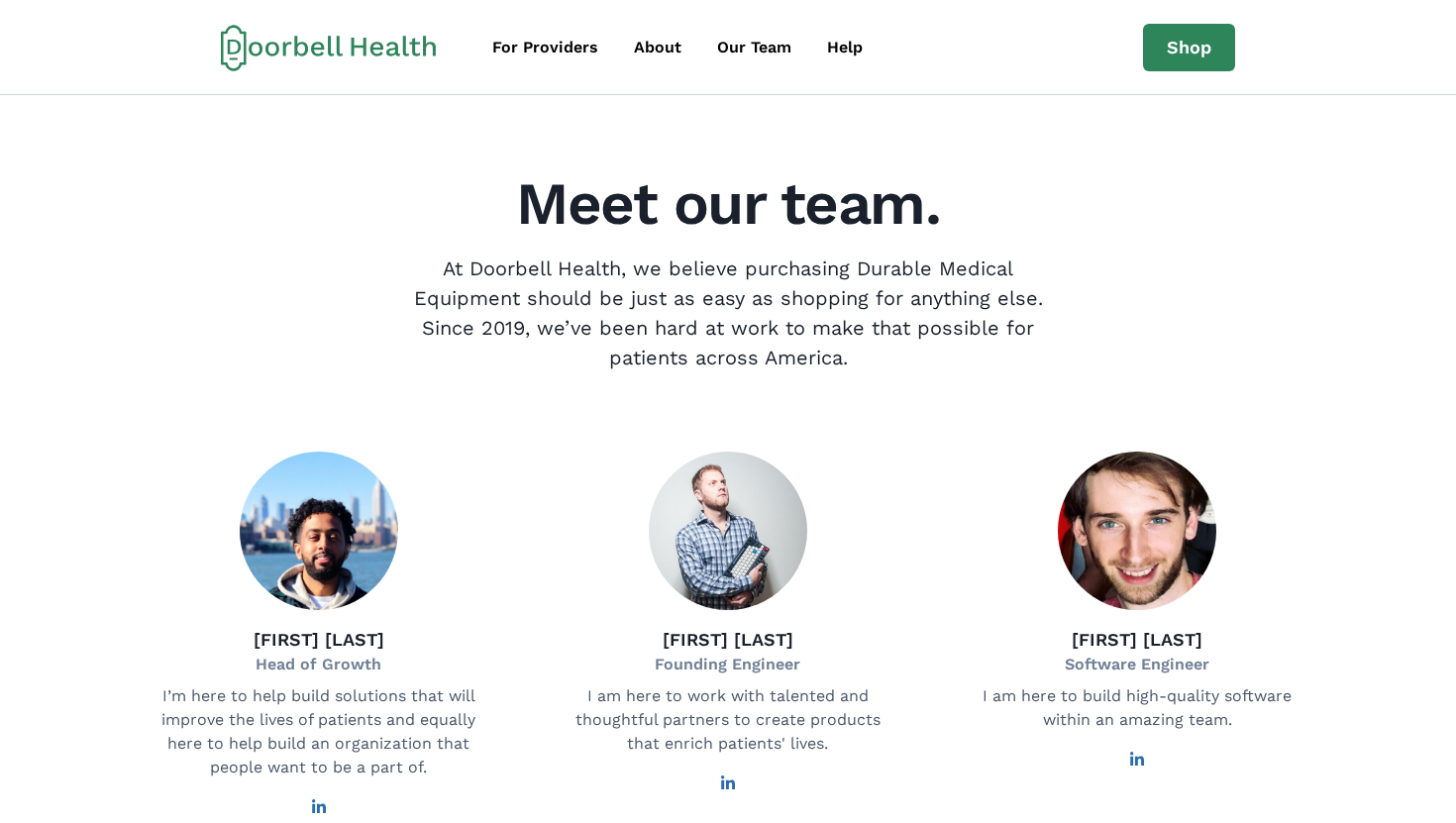 click at bounding box center (393, 49) 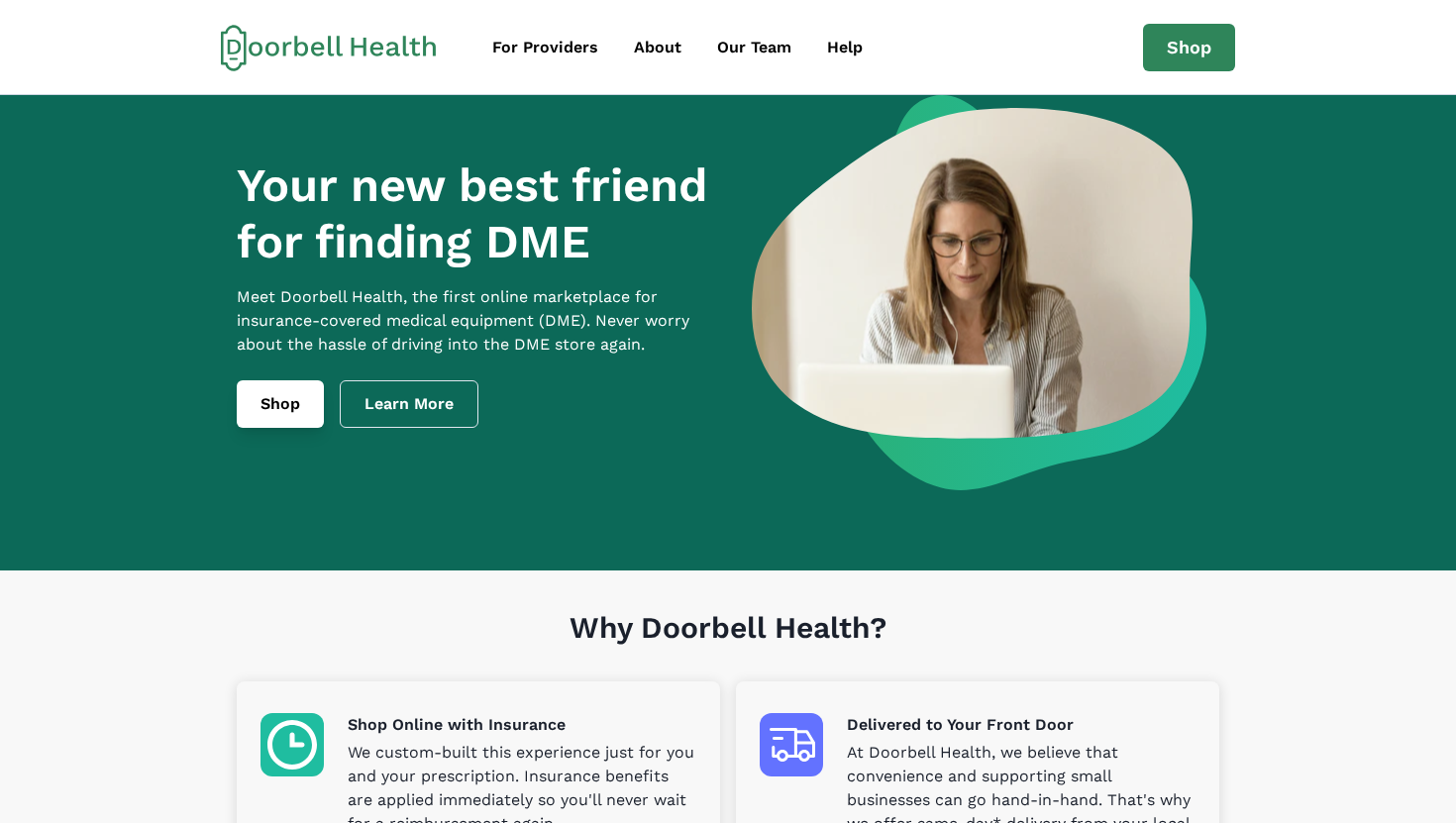 click on "Shop" at bounding box center [280, 404] 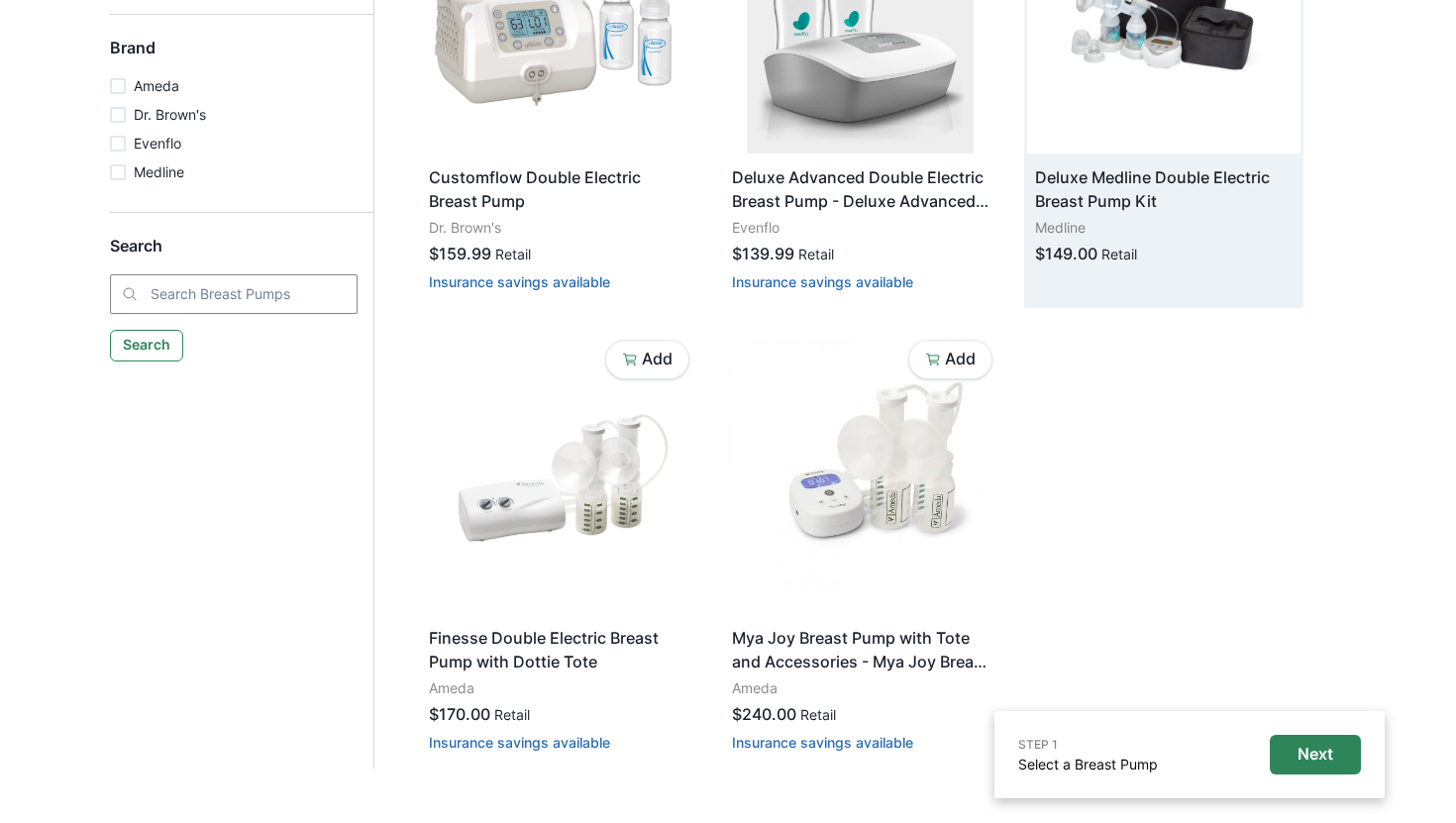 scroll, scrollTop: 0, scrollLeft: 0, axis: both 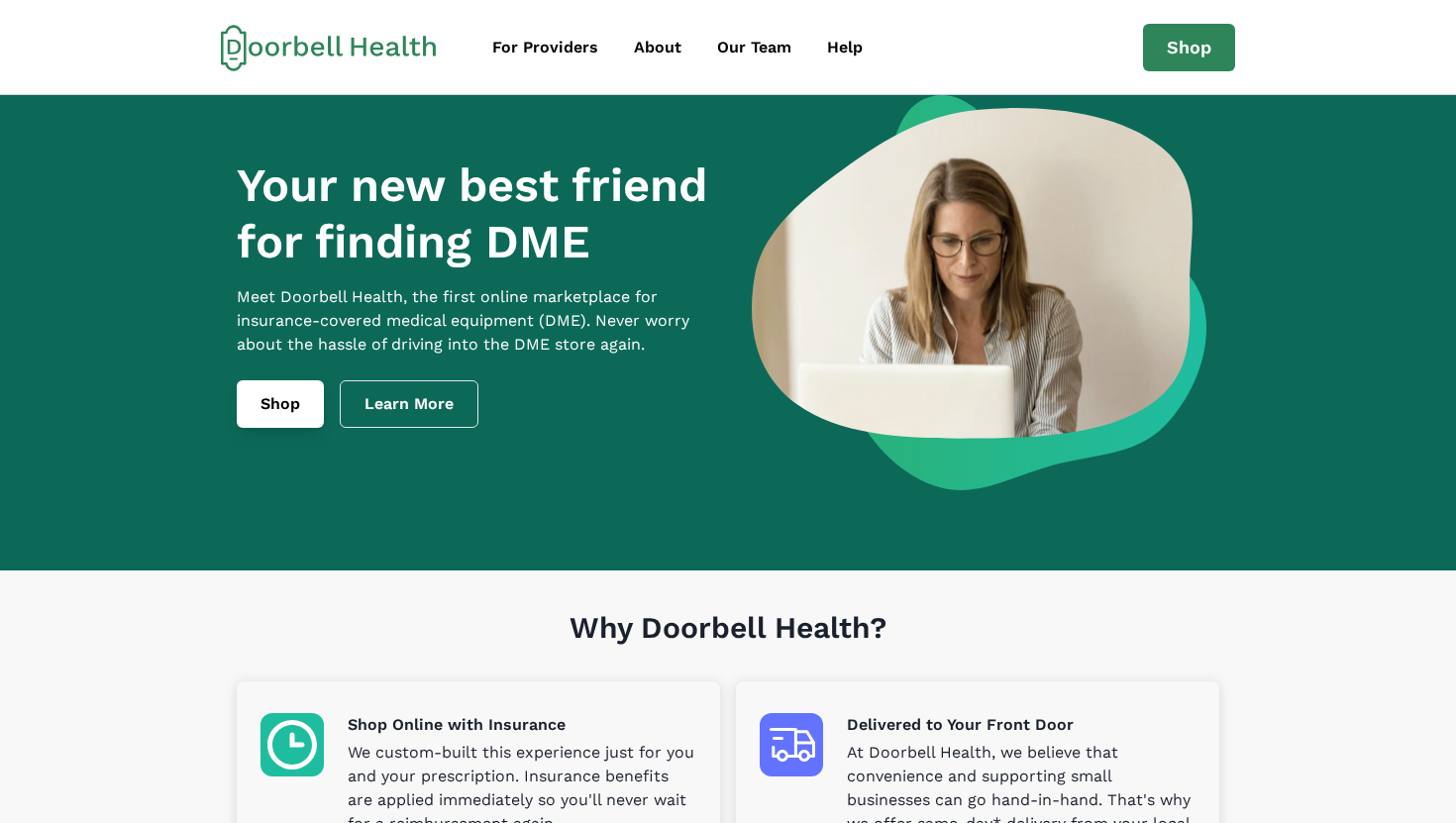 click on "Shop" at bounding box center (280, 404) 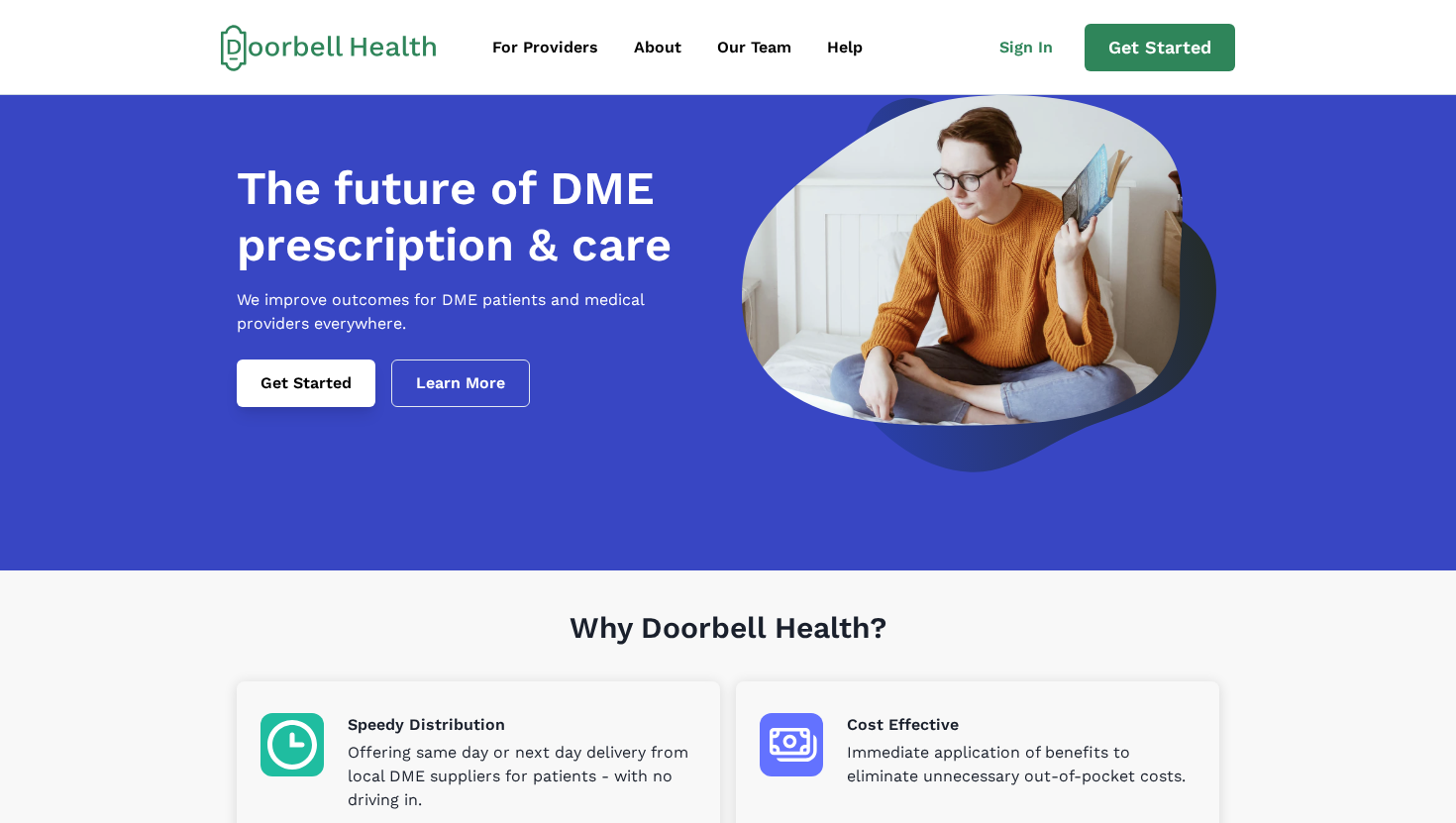 click on "Get Started" at bounding box center (306, 383) 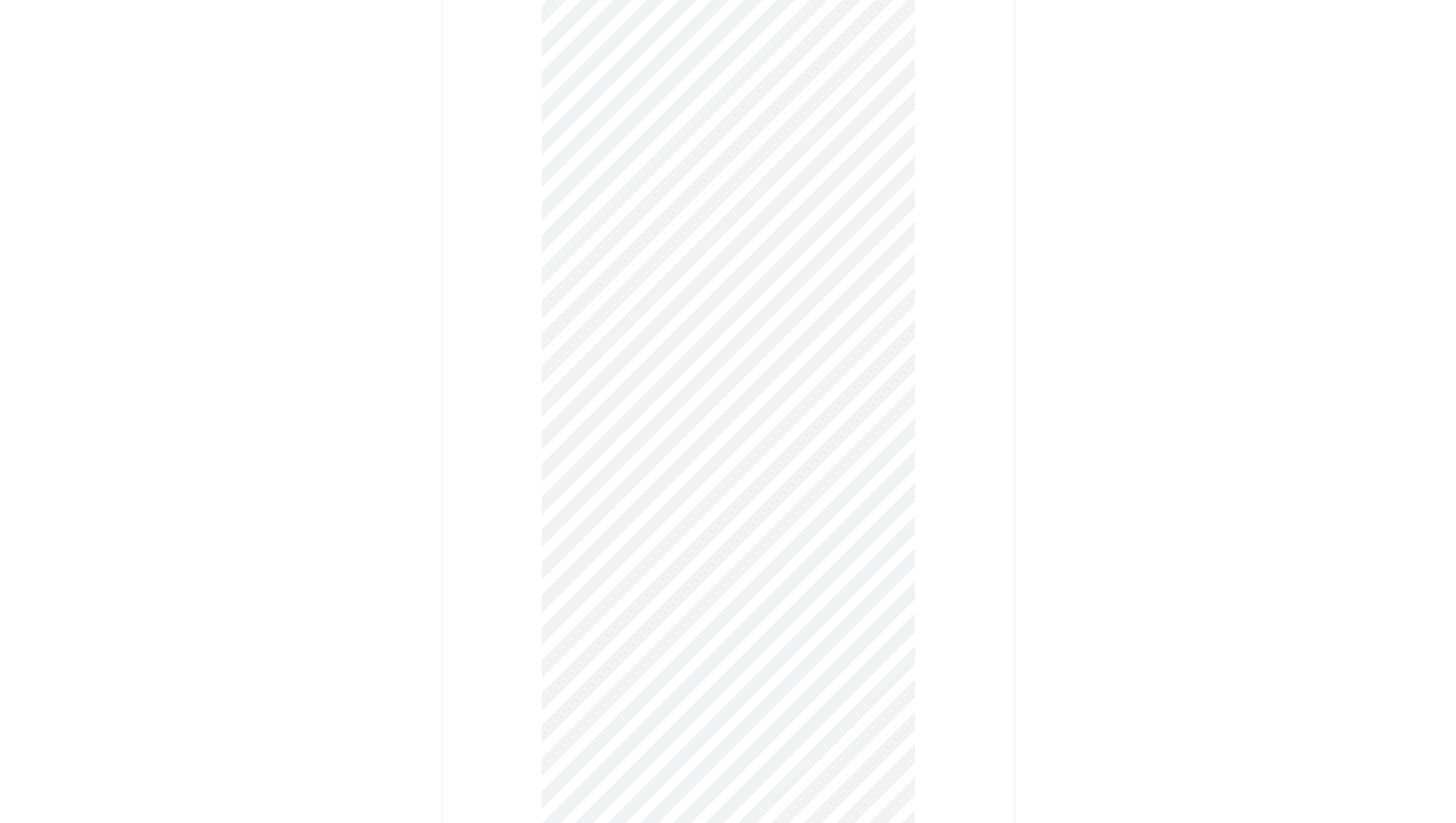 scroll, scrollTop: 0, scrollLeft: 0, axis: both 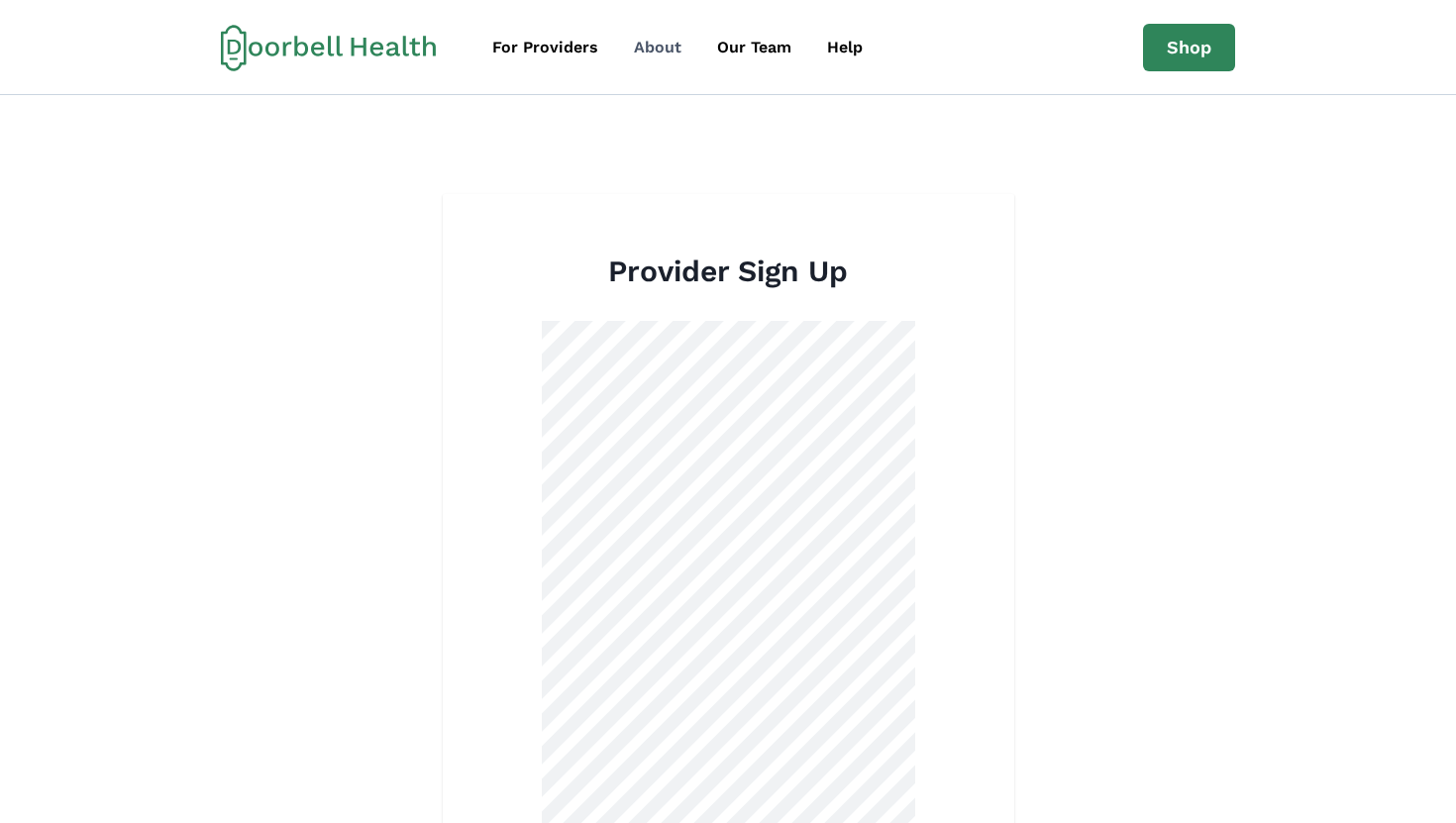 click on "About" at bounding box center (658, 48) 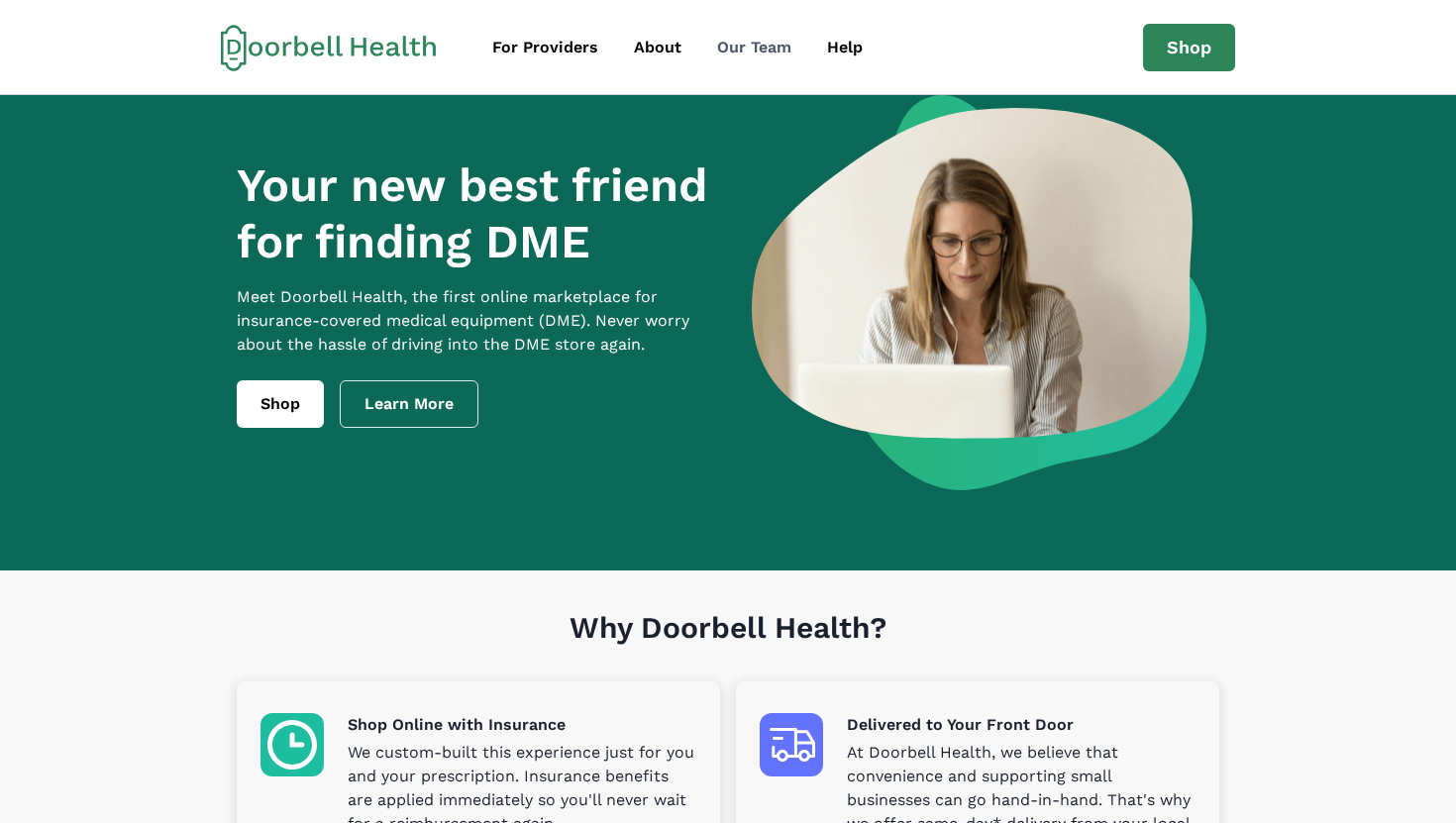 click on "Our Team" at bounding box center (754, 48) 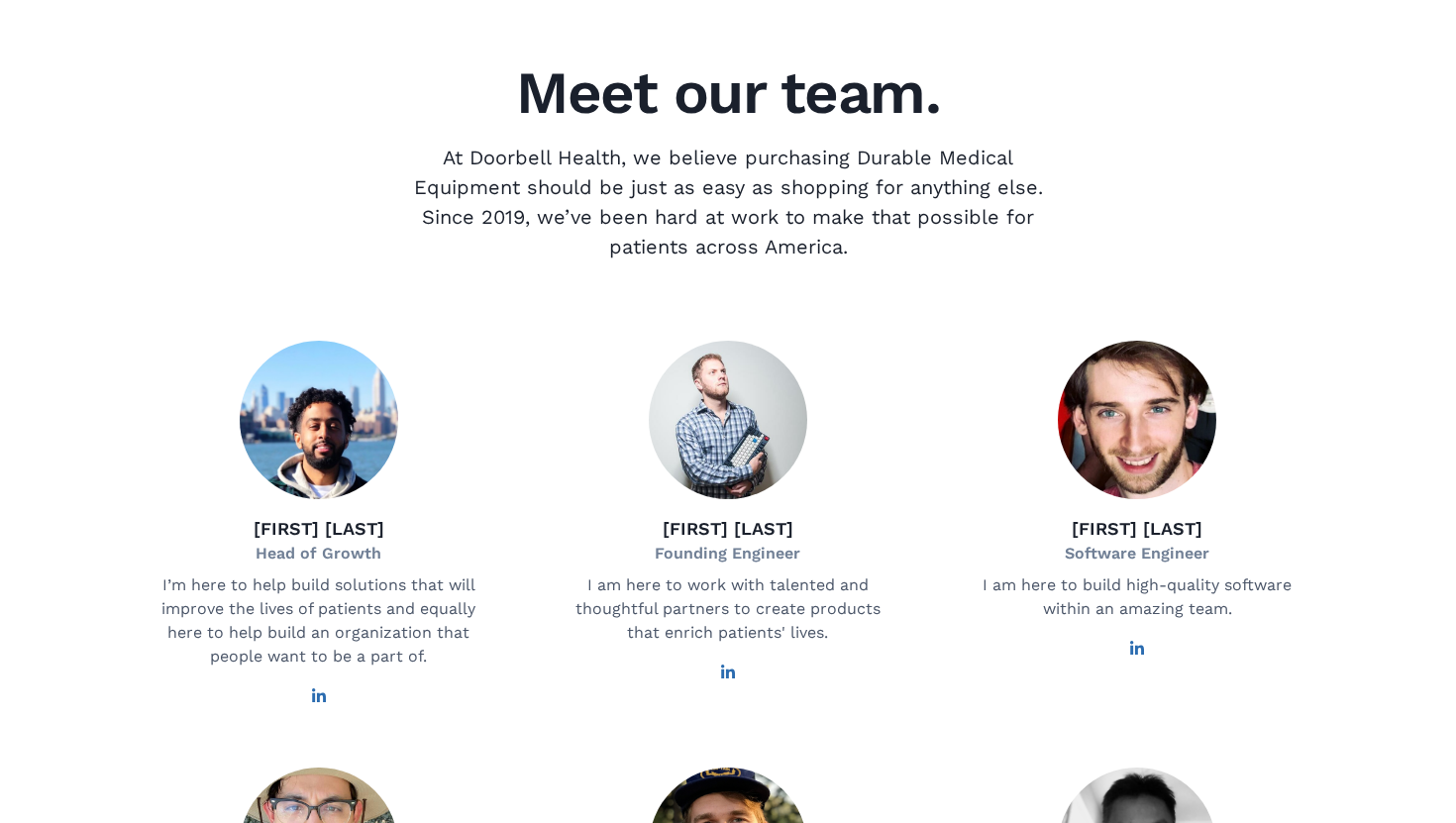 scroll, scrollTop: 327, scrollLeft: 0, axis: vertical 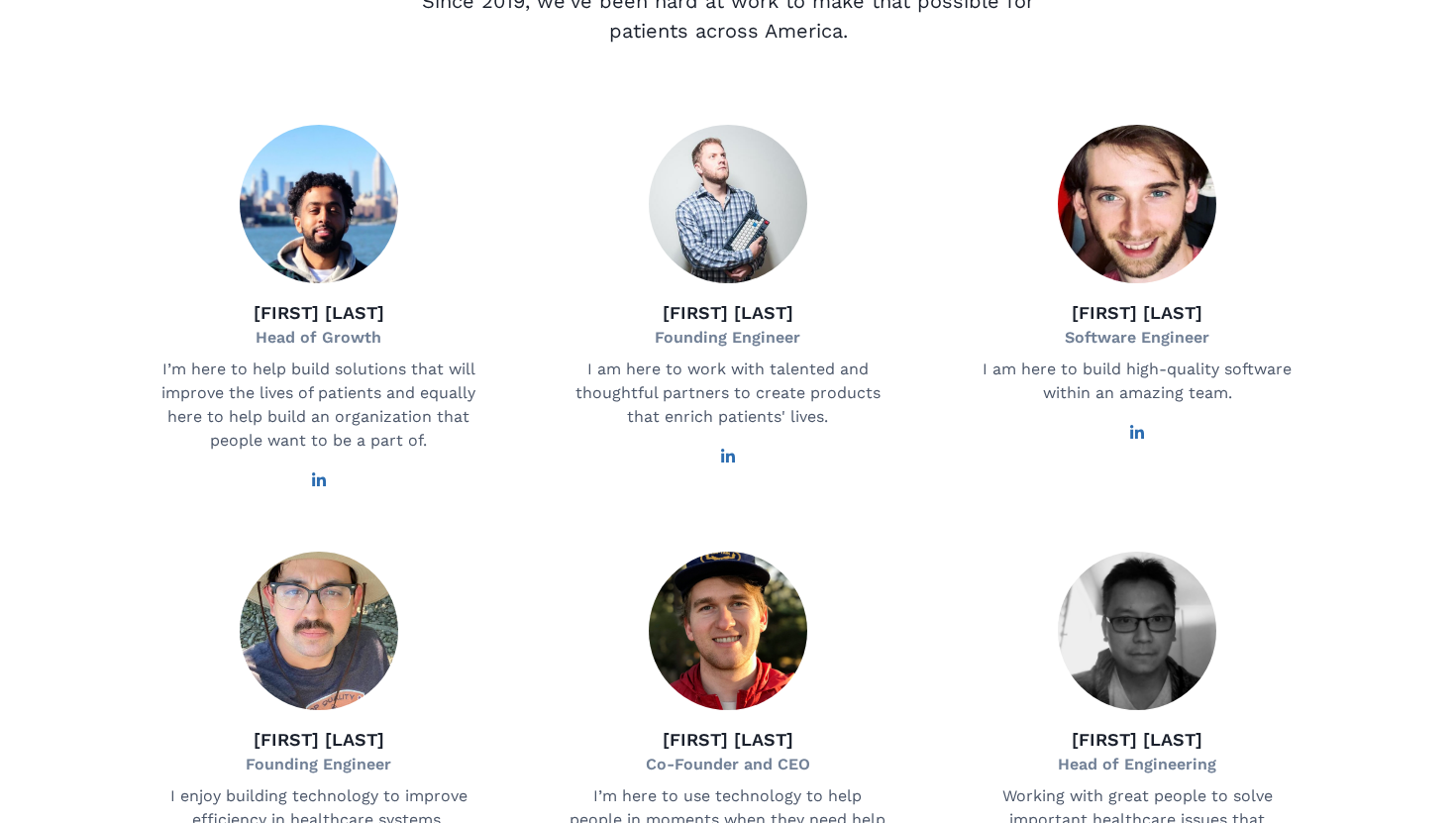 click at bounding box center (319, 480) 